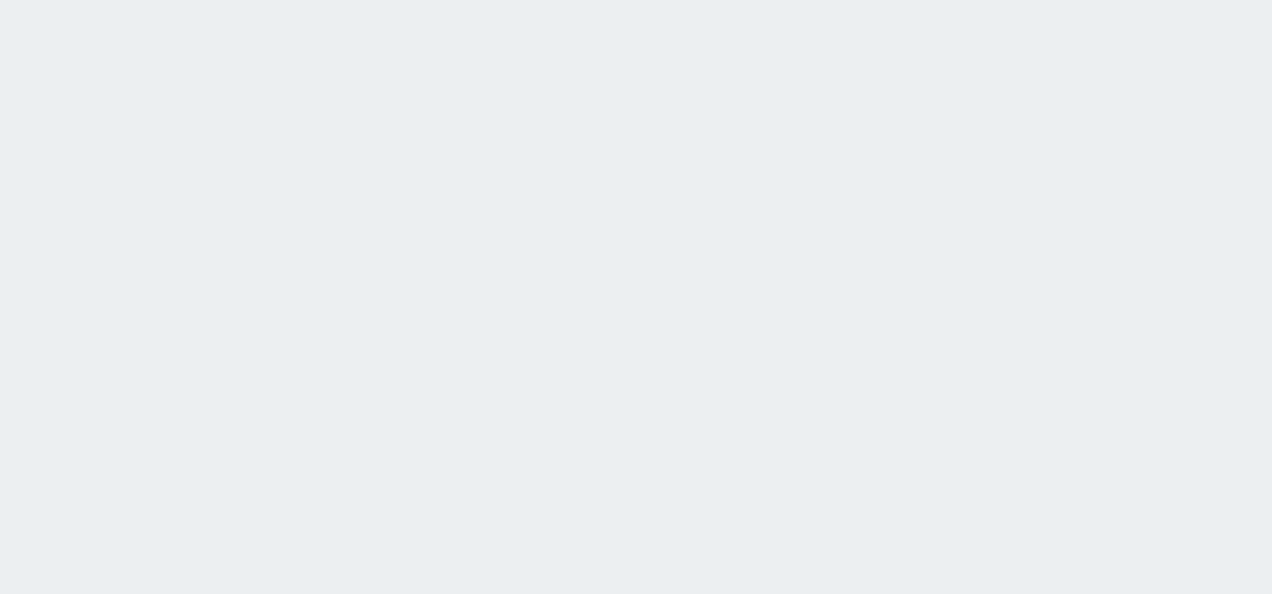 scroll, scrollTop: 0, scrollLeft: 0, axis: both 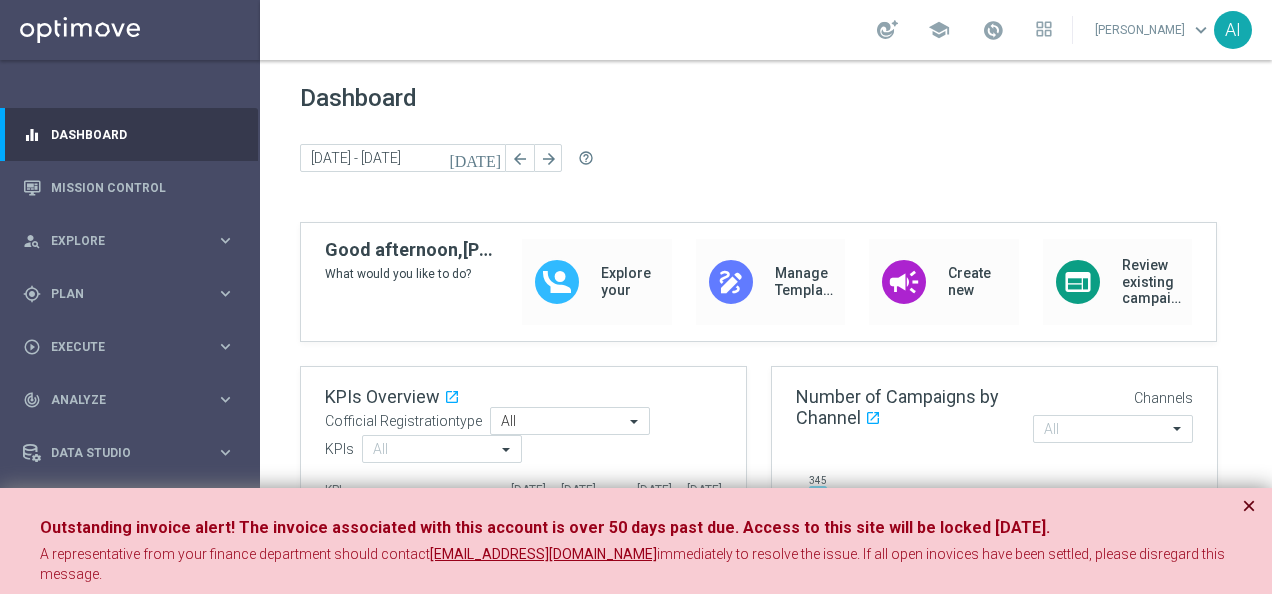 click on "×" at bounding box center (1249, 506) 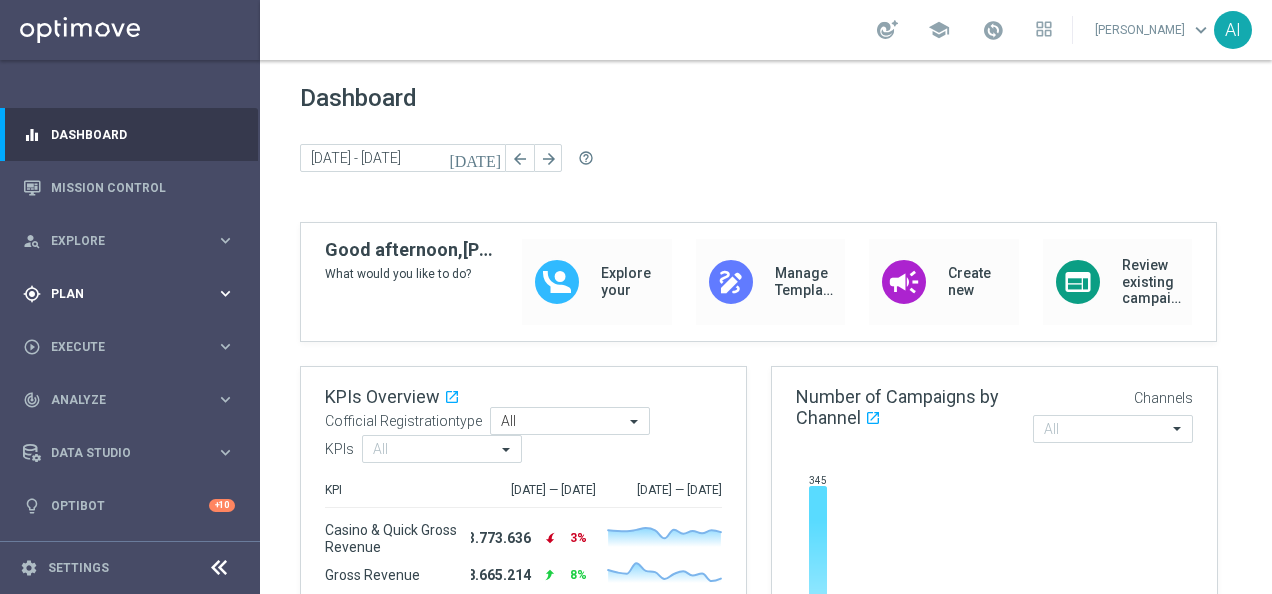 click on "gps_fixed
Plan
keyboard_arrow_right" at bounding box center [129, 293] 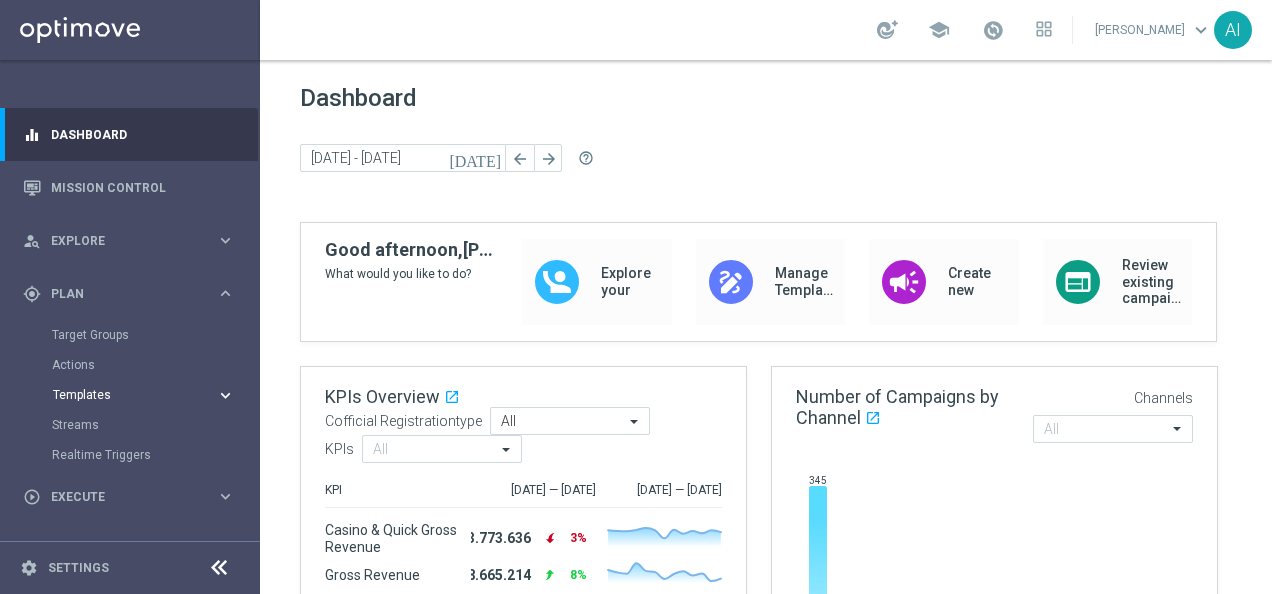 click on "Templates" at bounding box center [124, 395] 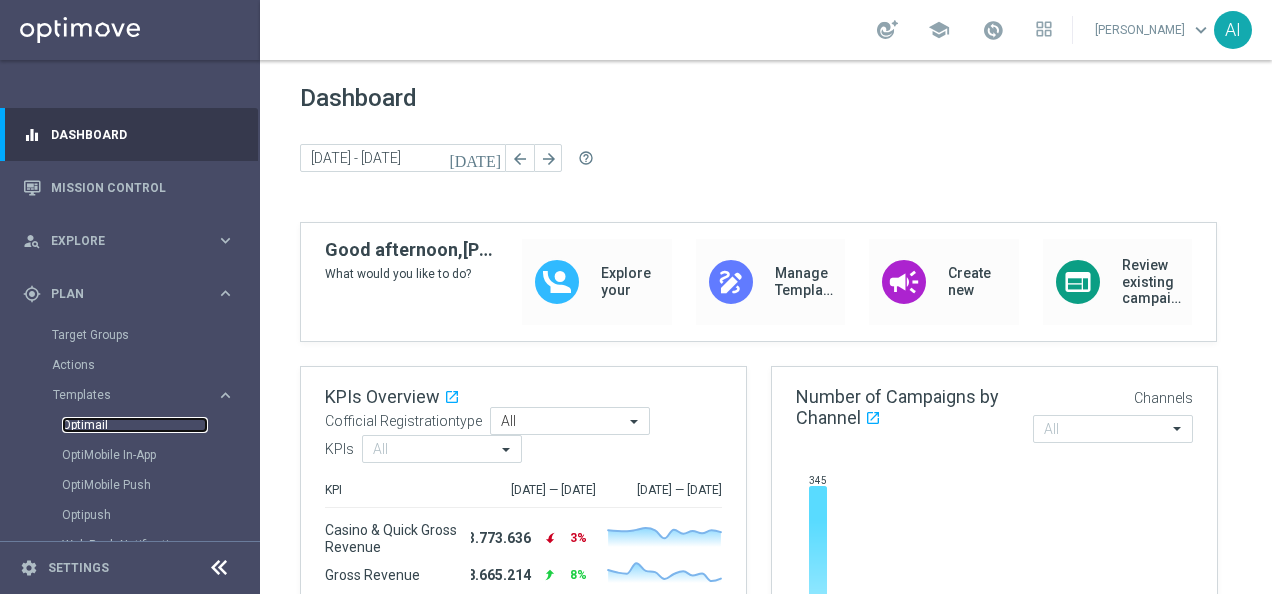 click on "Optimail" at bounding box center [135, 425] 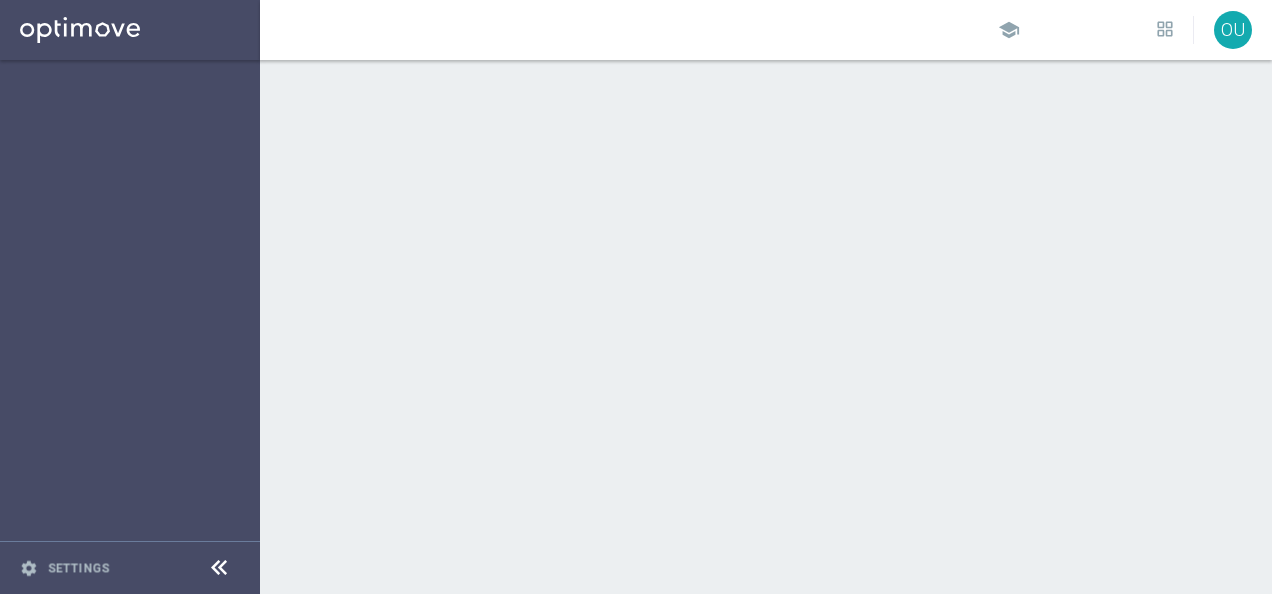 scroll, scrollTop: 0, scrollLeft: 0, axis: both 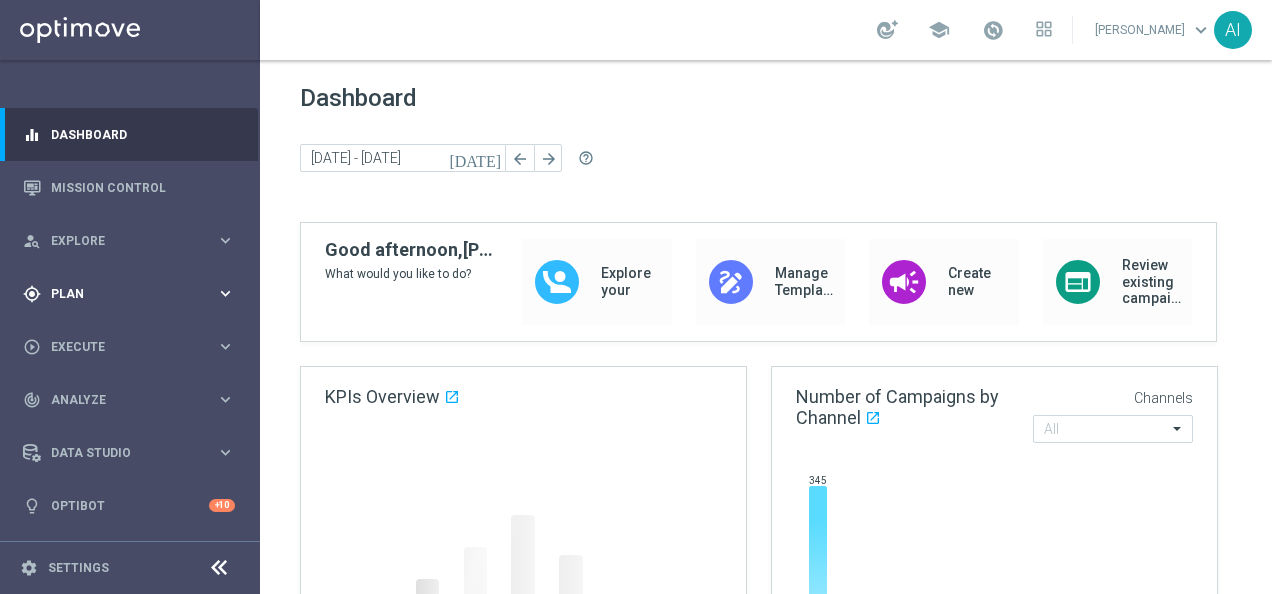click on "Plan" at bounding box center (133, 294) 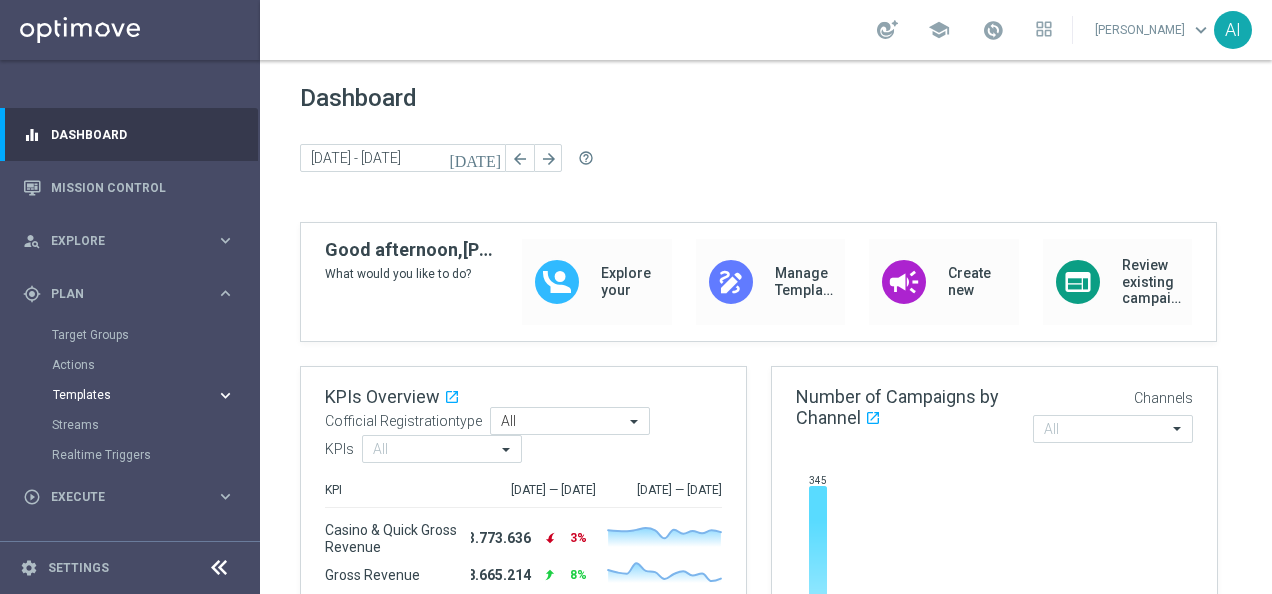 click on "Templates" at bounding box center [124, 395] 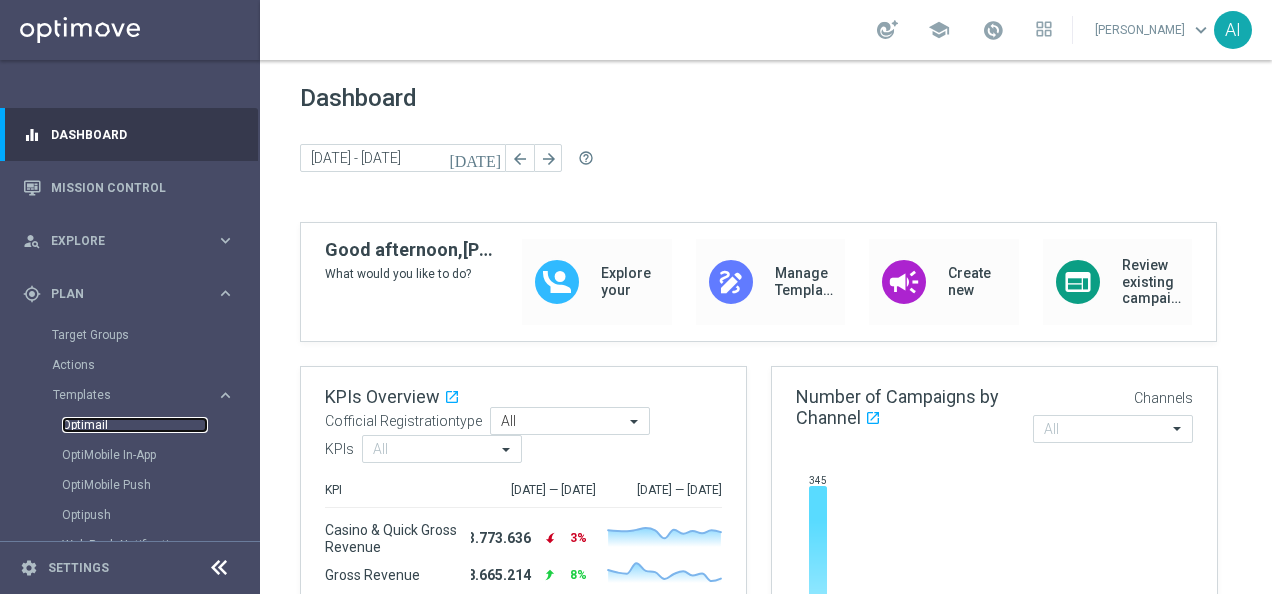 click on "Optimail" at bounding box center [135, 425] 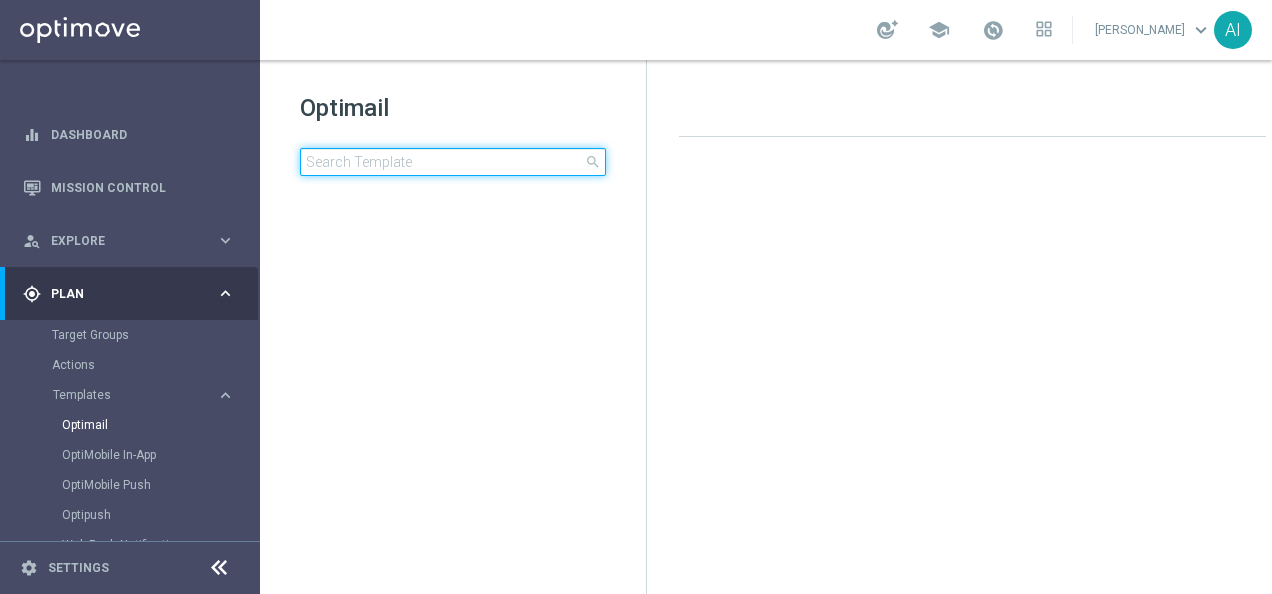 click 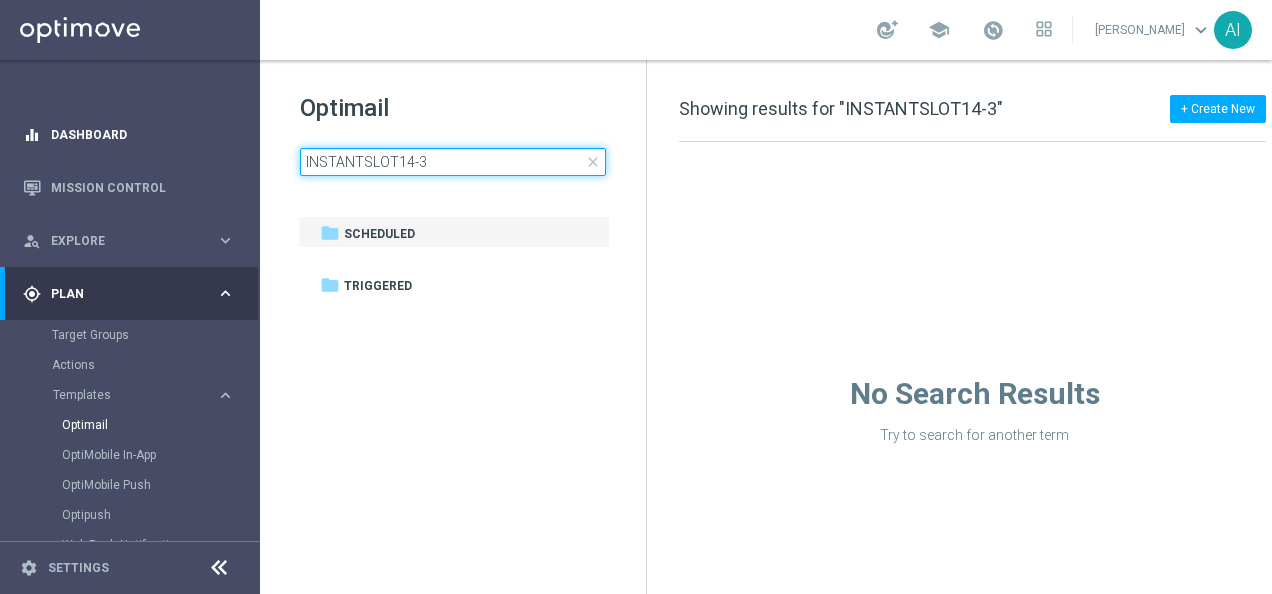 drag, startPoint x: 505, startPoint y: 160, endPoint x: 0, endPoint y: 151, distance: 505.0802 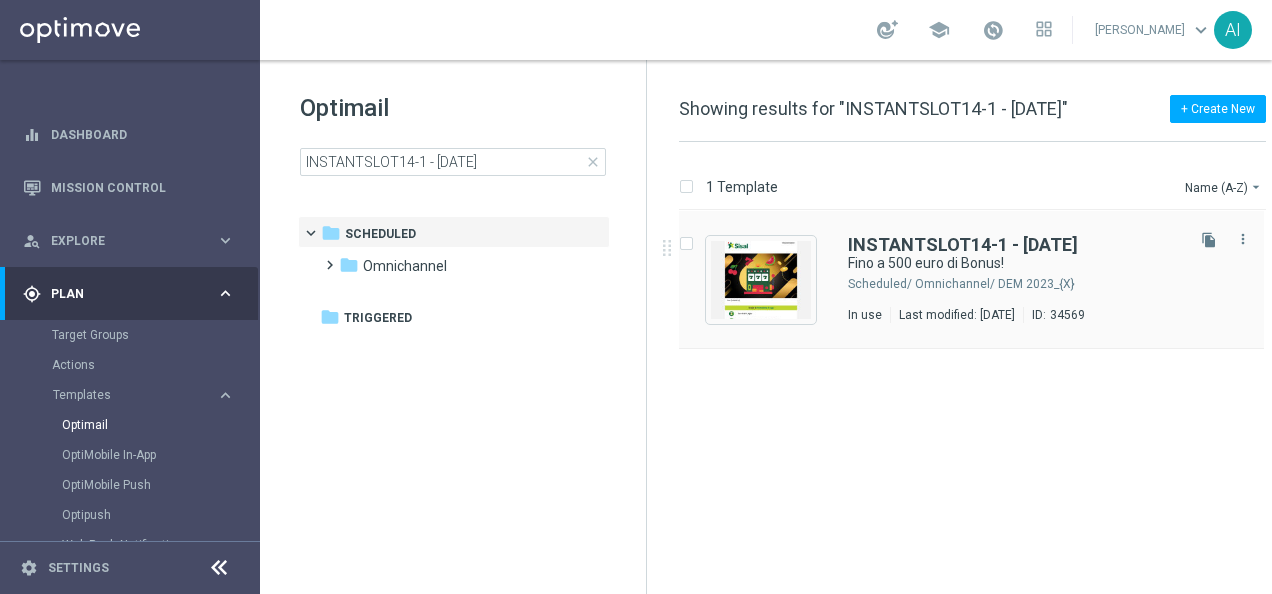 click on "Scheduled/" at bounding box center [880, 284] 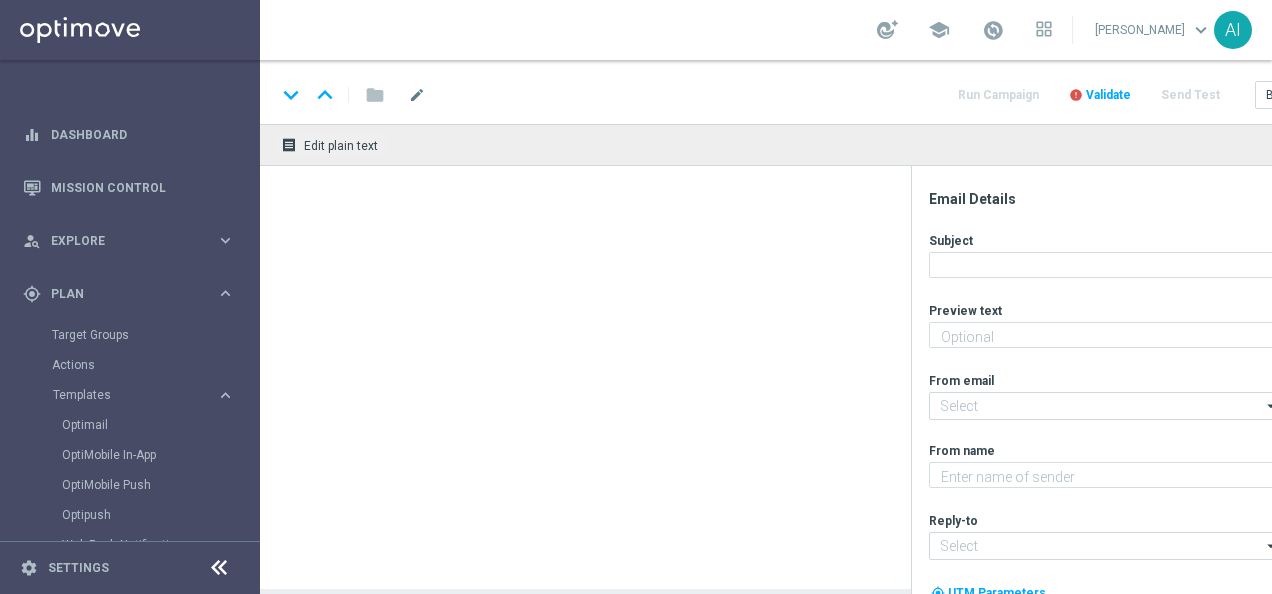 type on "Scopri cosa ti abbiamo riservato" 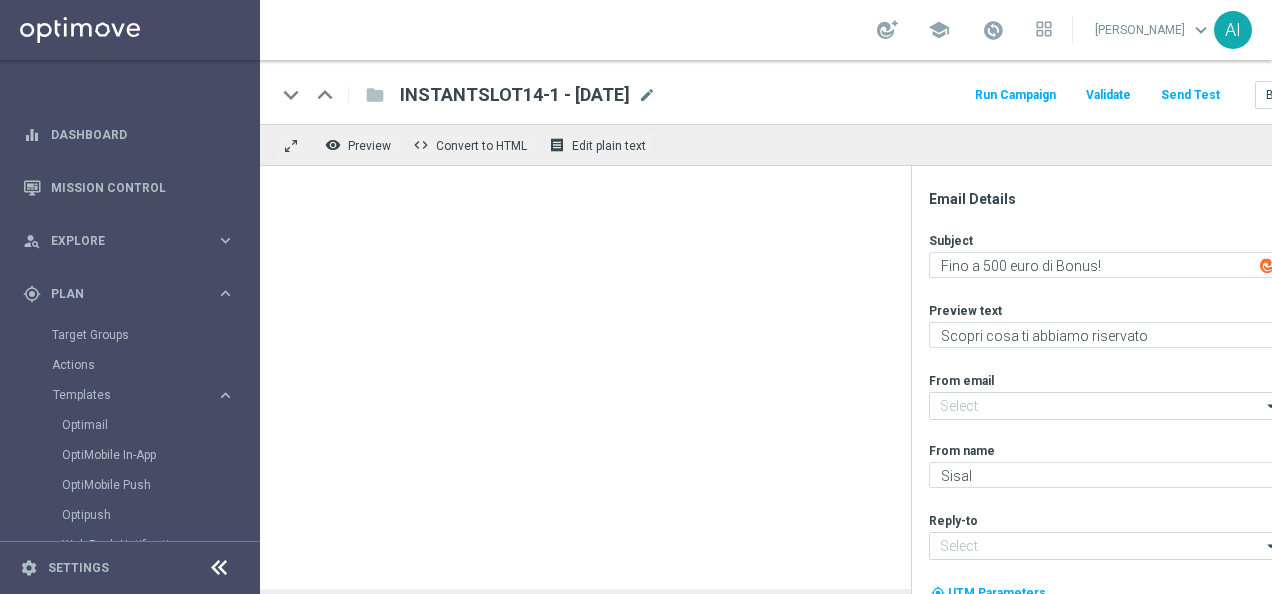type on "[EMAIL_ADDRESS][DOMAIN_NAME]" 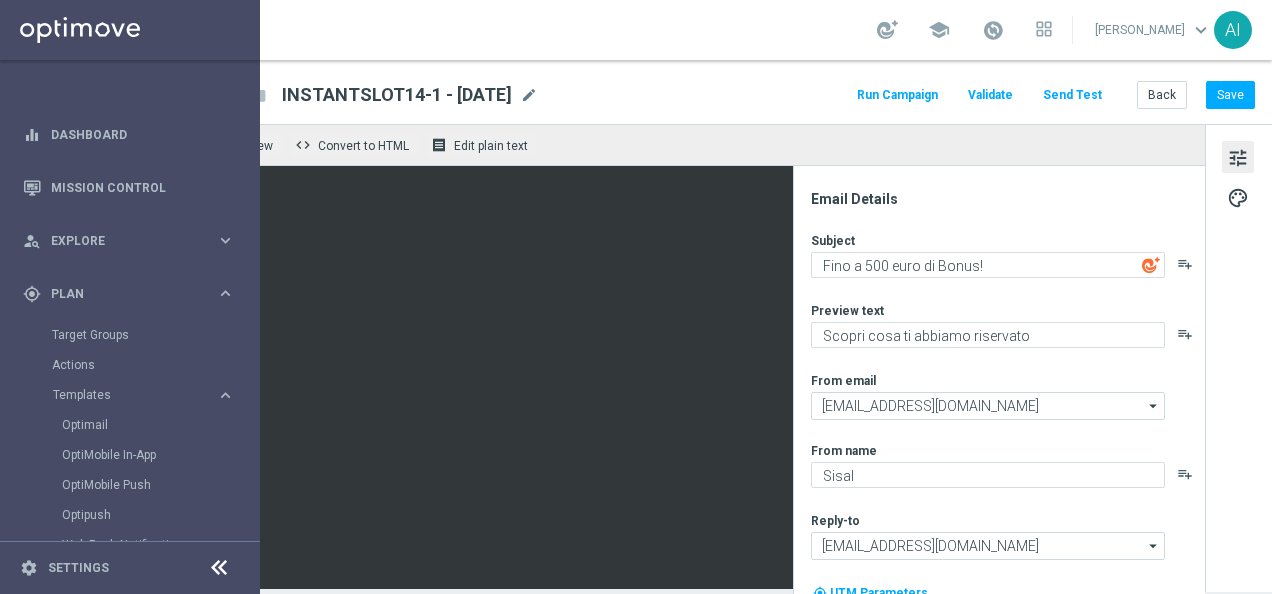scroll, scrollTop: 0, scrollLeft: 0, axis: both 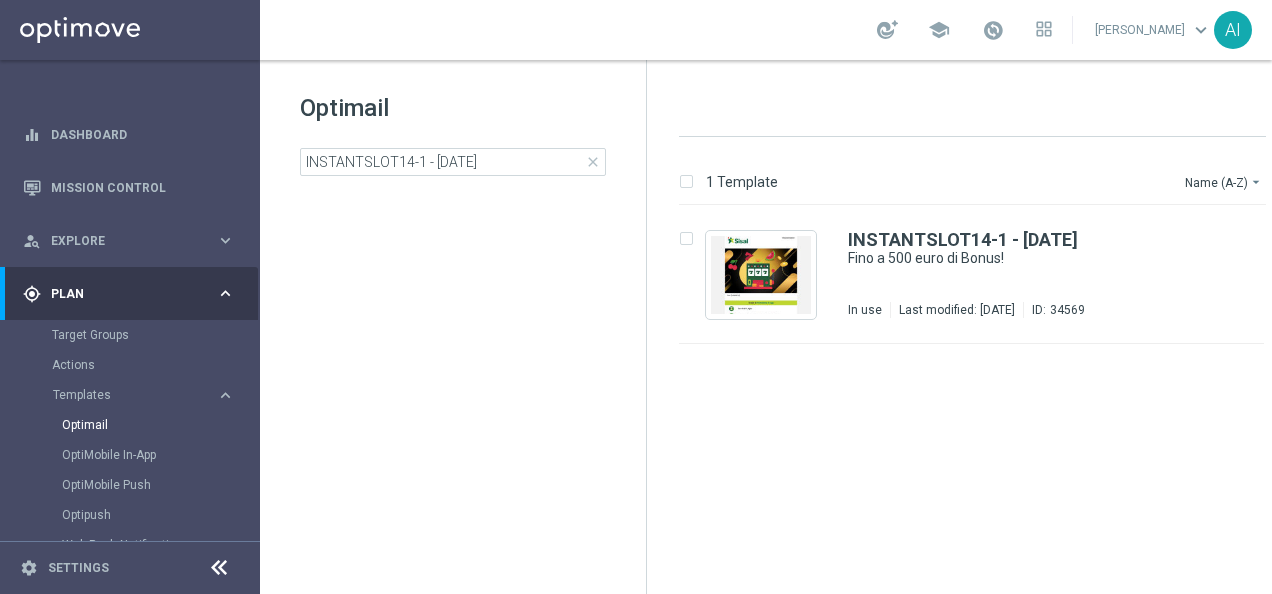 click on "close" 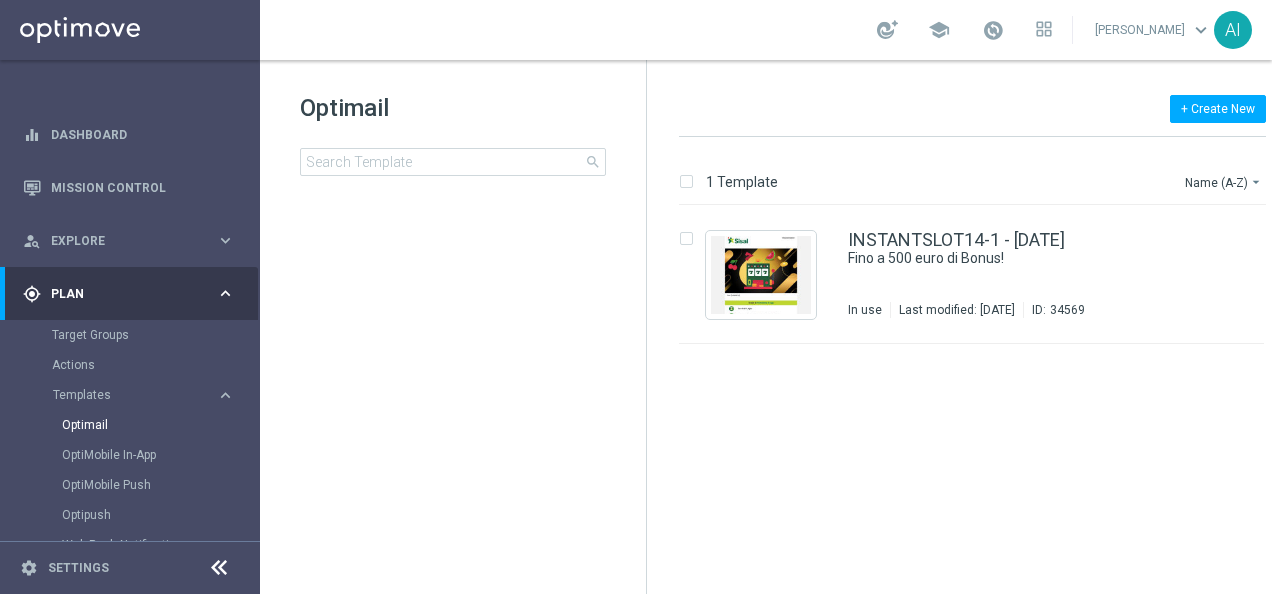 click on "Optimail" 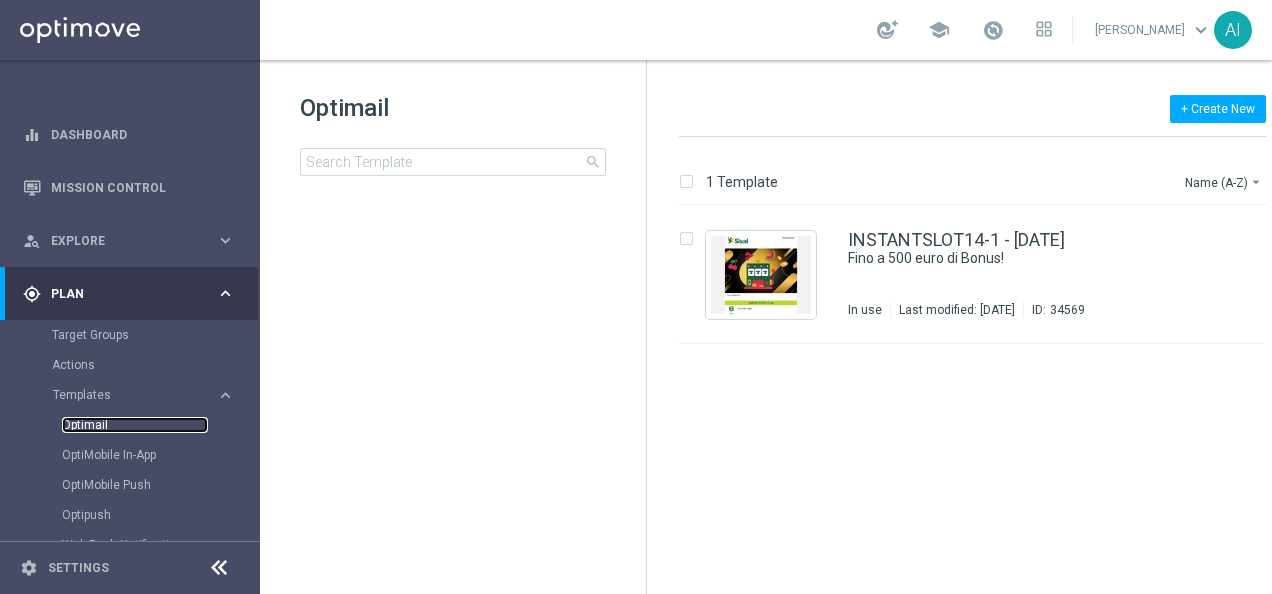 click on "Optimail" at bounding box center (135, 425) 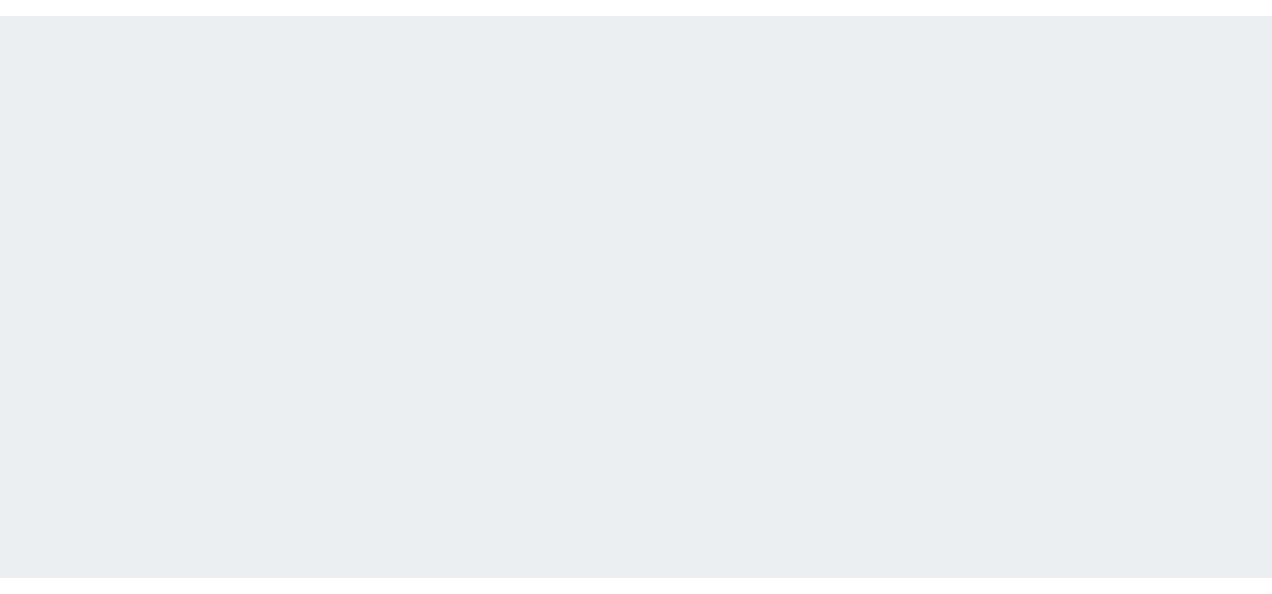 scroll, scrollTop: 0, scrollLeft: 0, axis: both 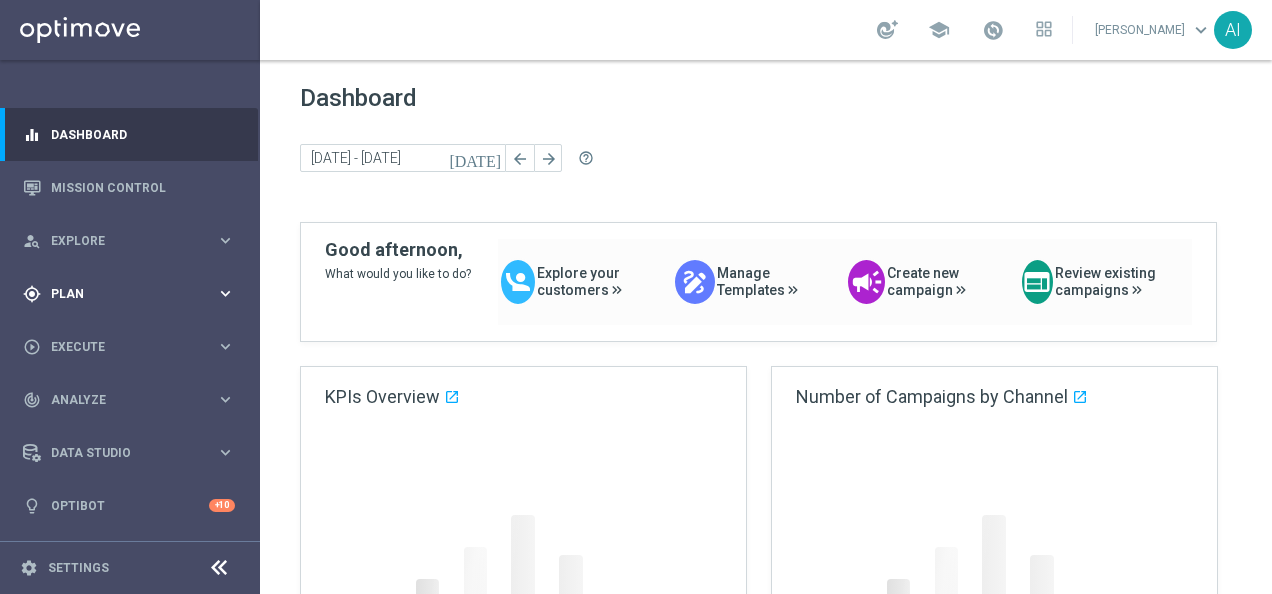 click on "Plan" at bounding box center (133, 294) 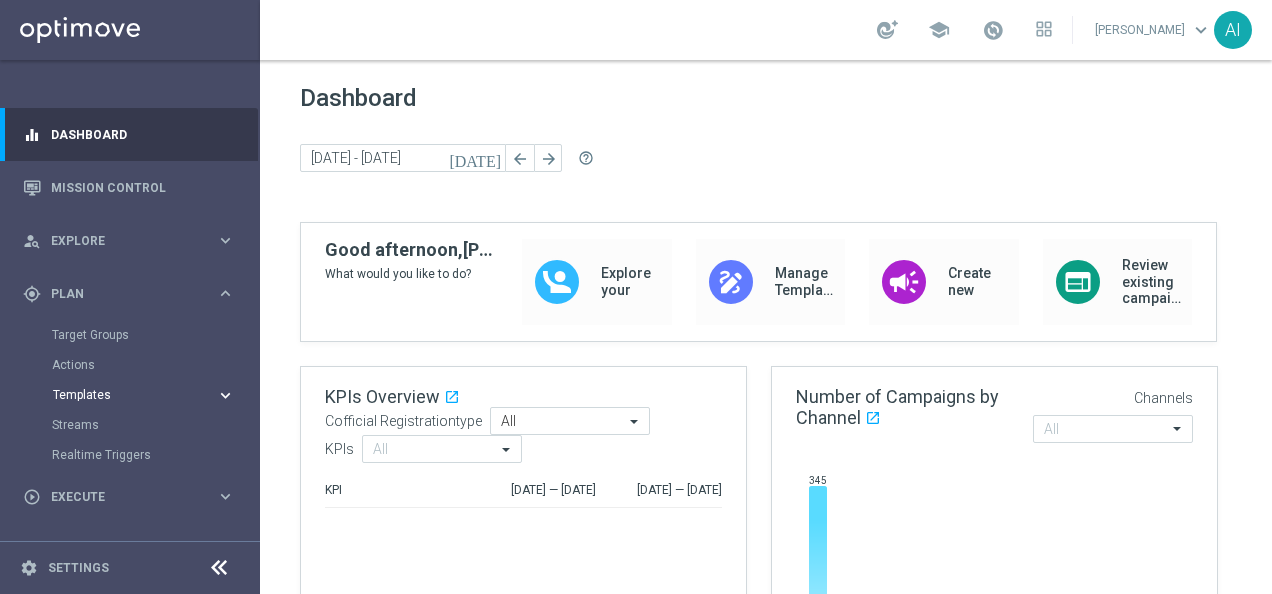 click on "Templates" at bounding box center (124, 395) 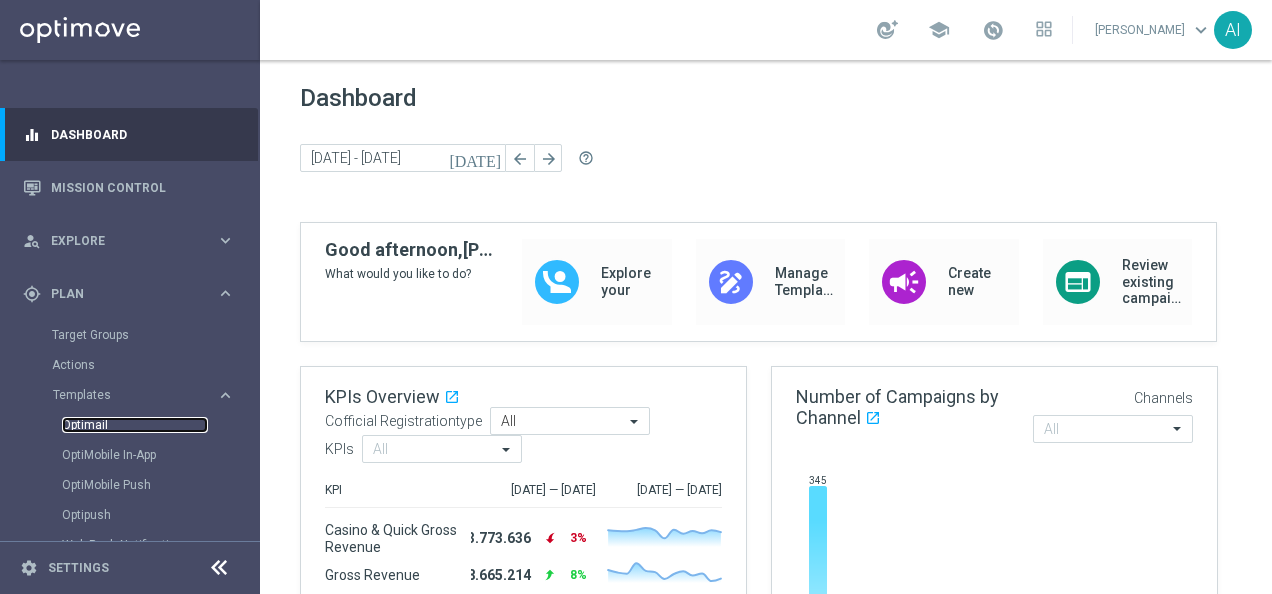 click on "Optimail" at bounding box center (135, 425) 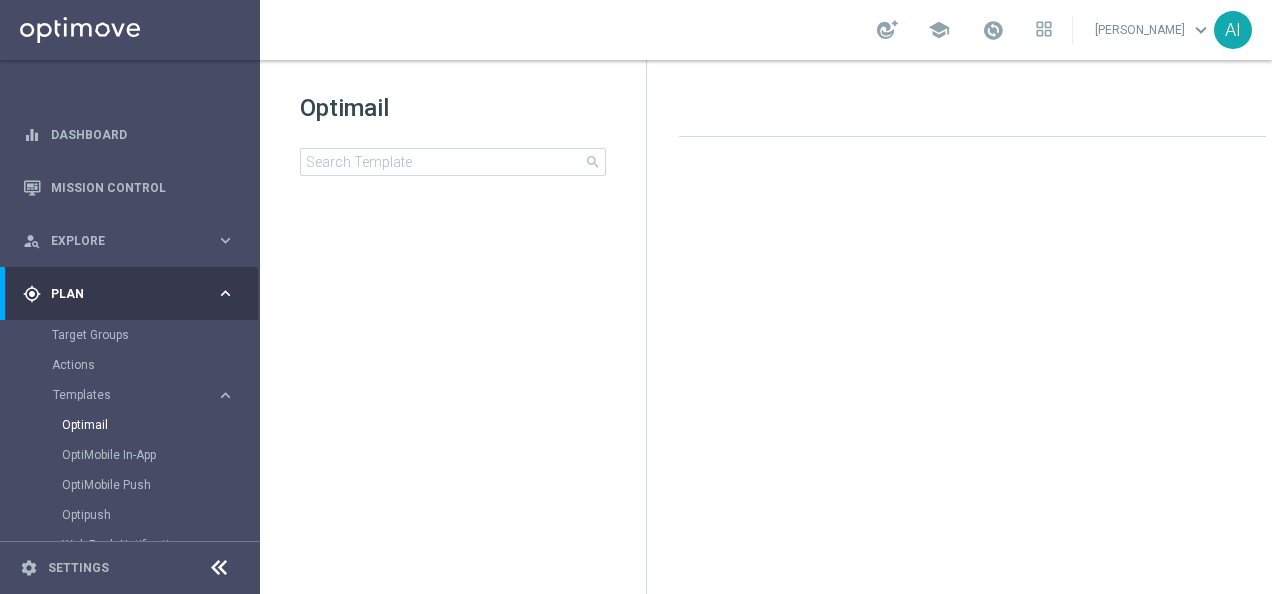 click on "search" 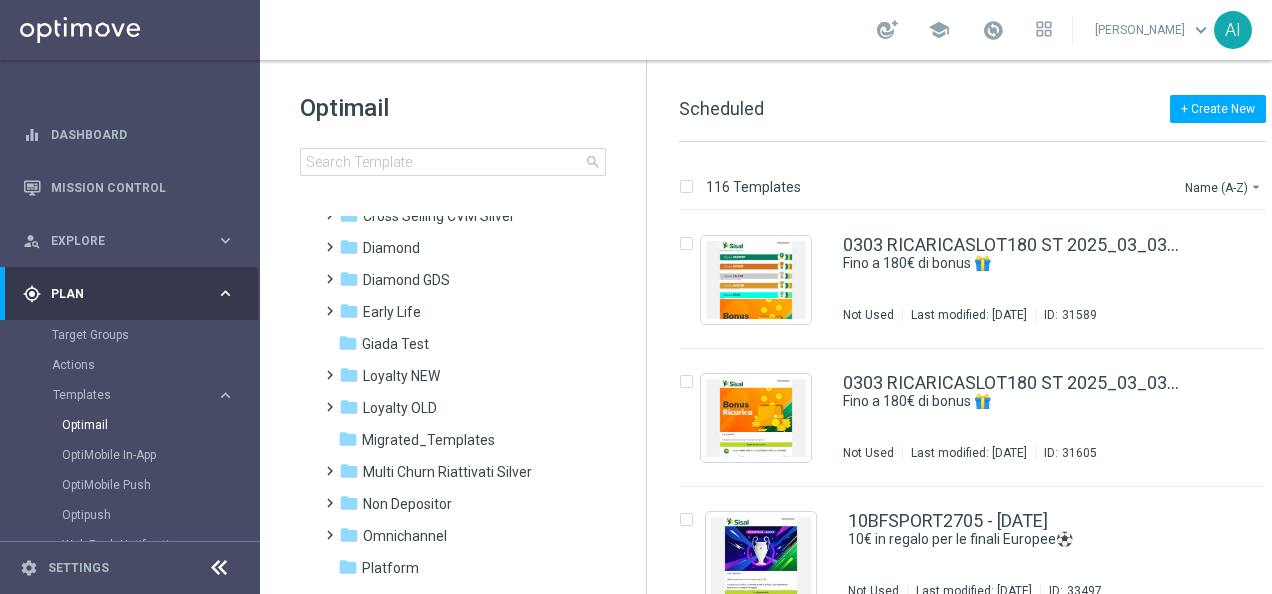 scroll, scrollTop: 310, scrollLeft: 0, axis: vertical 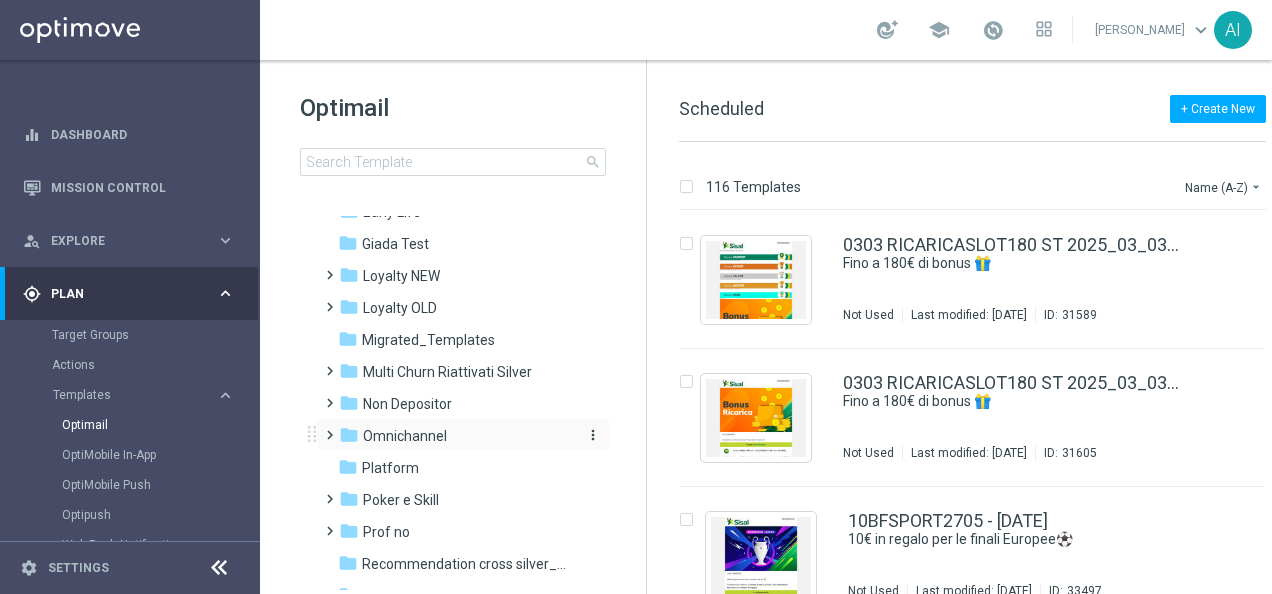 click on "Omnichannel" at bounding box center (405, 436) 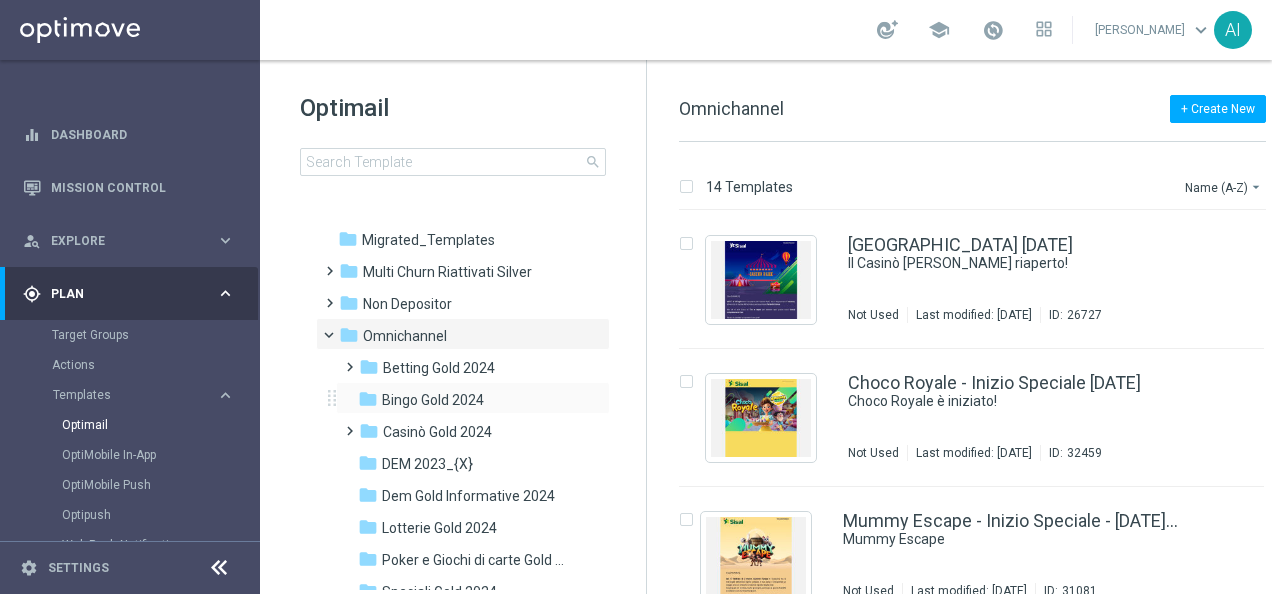 scroll, scrollTop: 510, scrollLeft: 0, axis: vertical 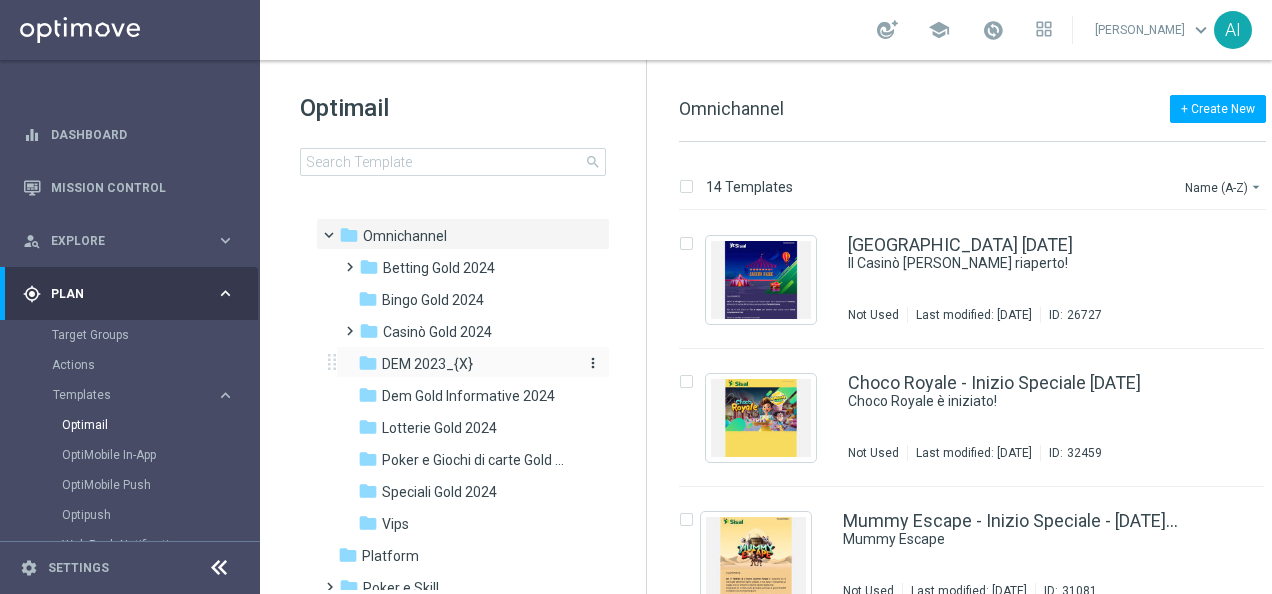 click on "DEM 2023_{X}" at bounding box center [427, 364] 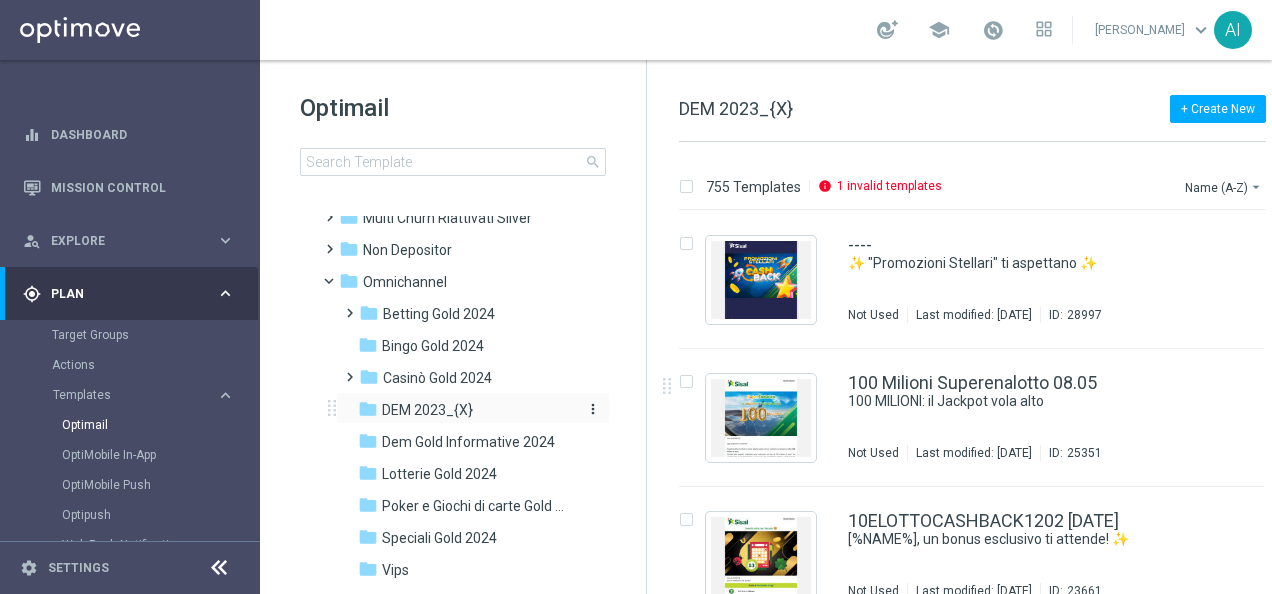 scroll, scrollTop: 510, scrollLeft: 0, axis: vertical 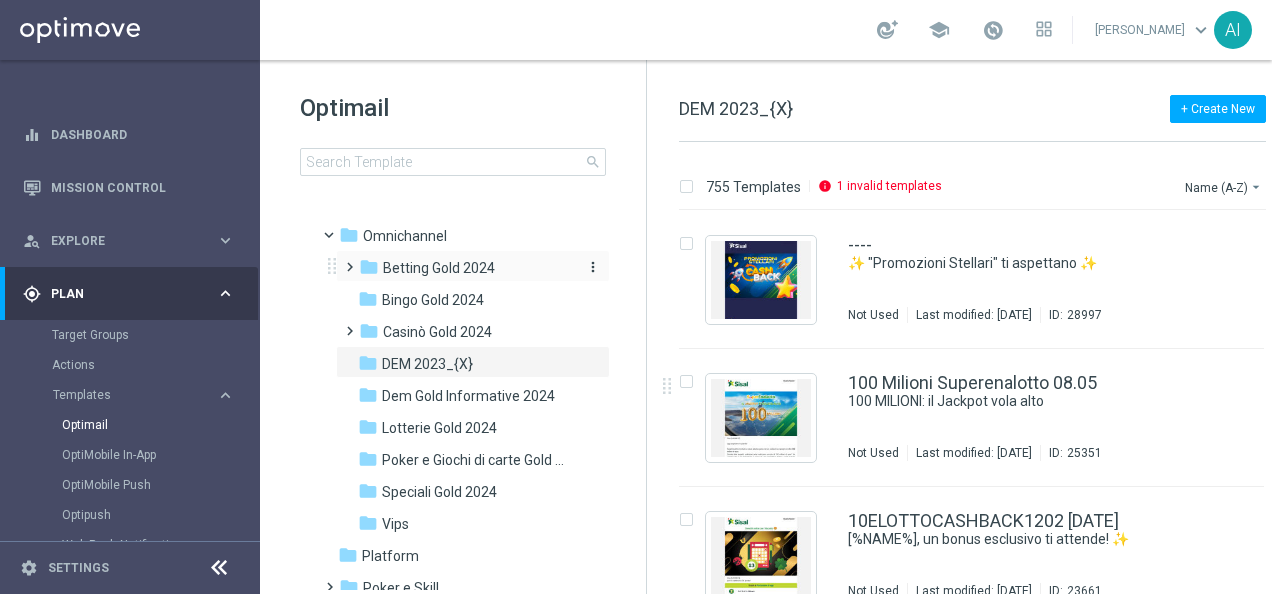 click on "Betting Gold 2024" at bounding box center [439, 268] 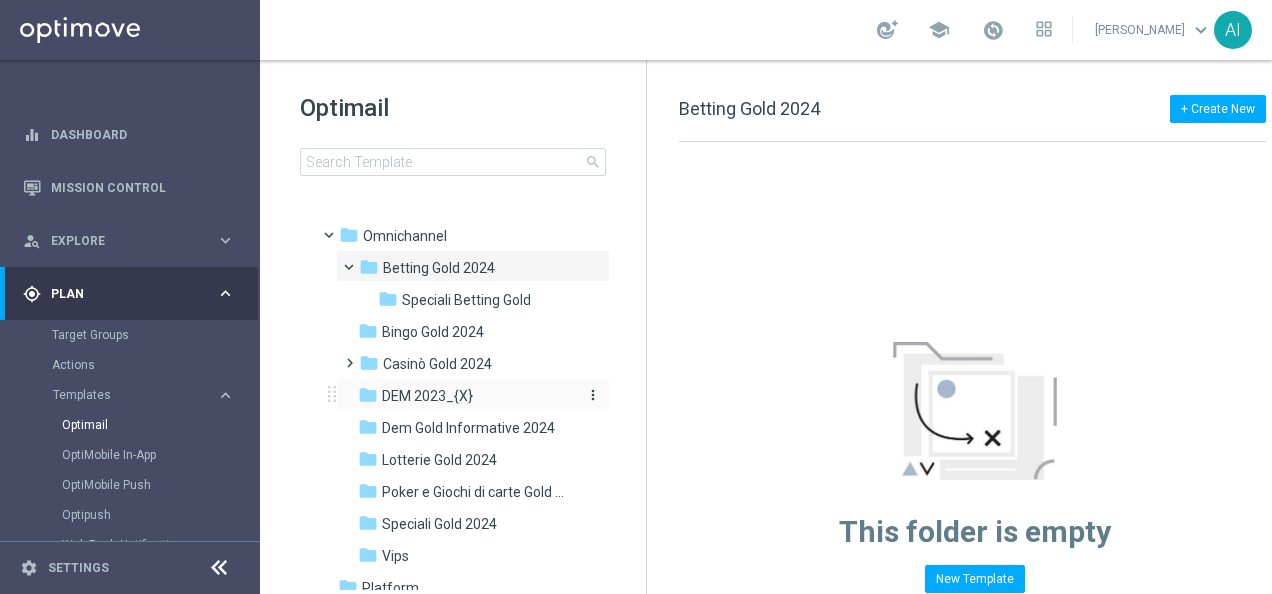 click on "DEM 2023_{X}" at bounding box center [427, 396] 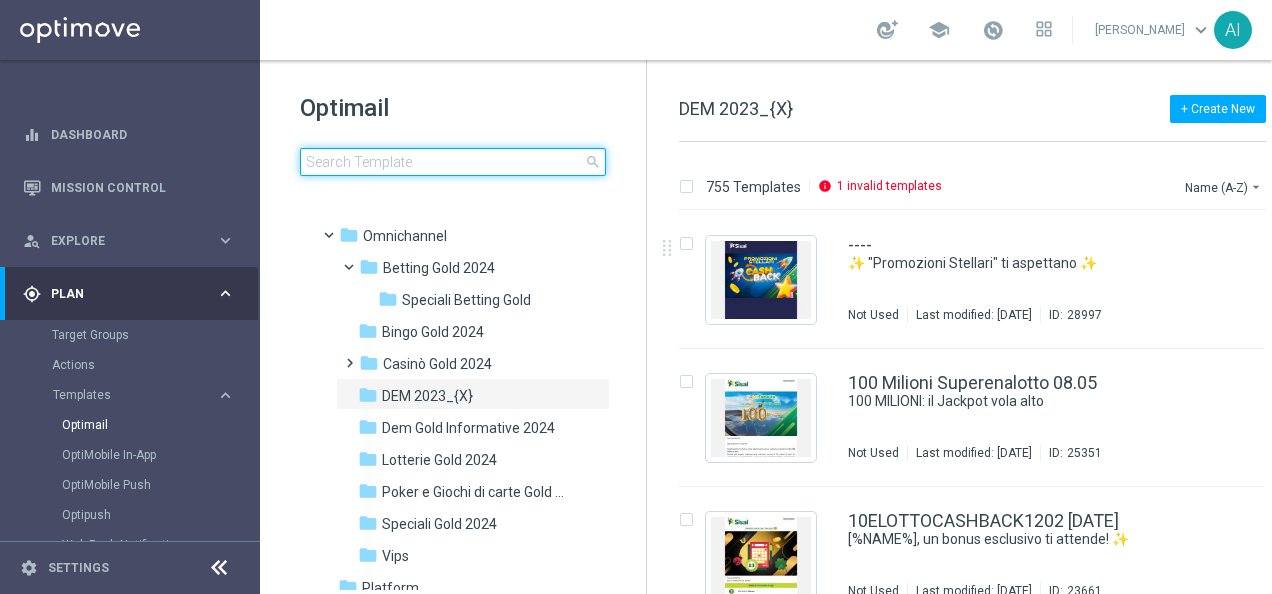 click 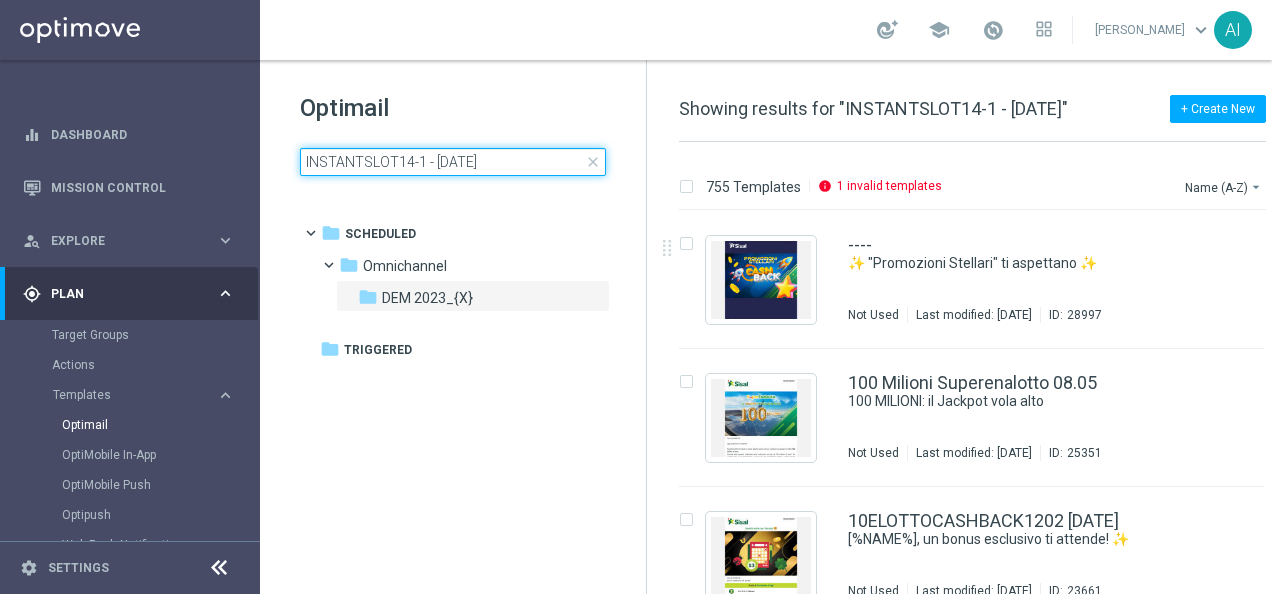 scroll, scrollTop: 0, scrollLeft: 0, axis: both 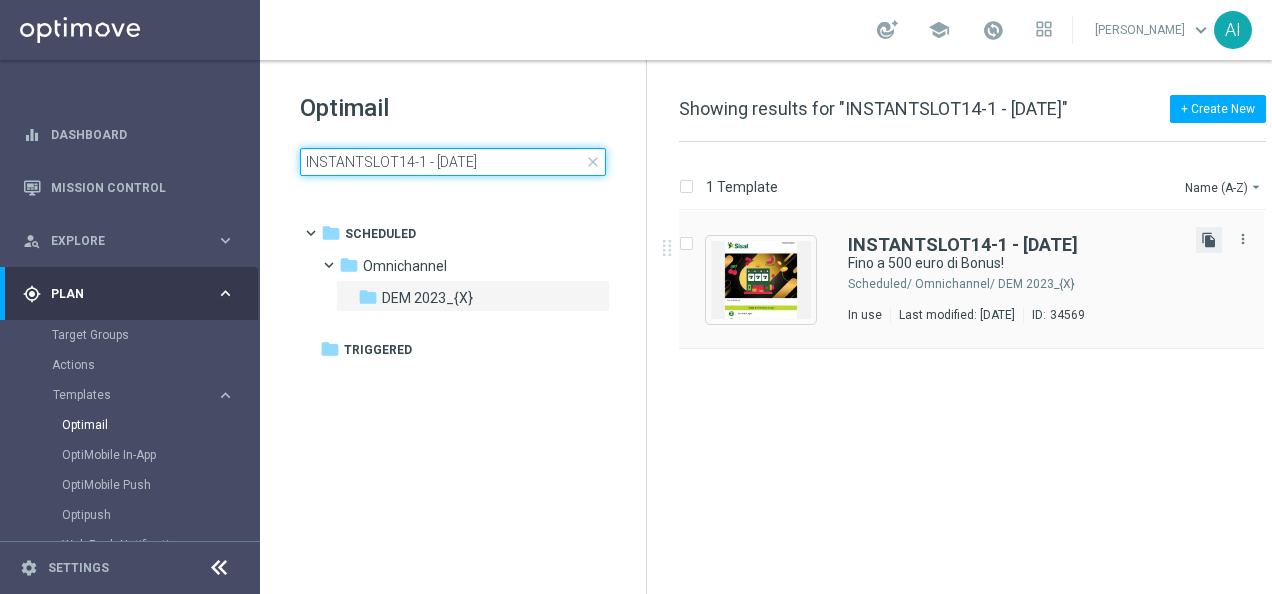 type on "INSTANTSLOT14-1 - 14.07.2025" 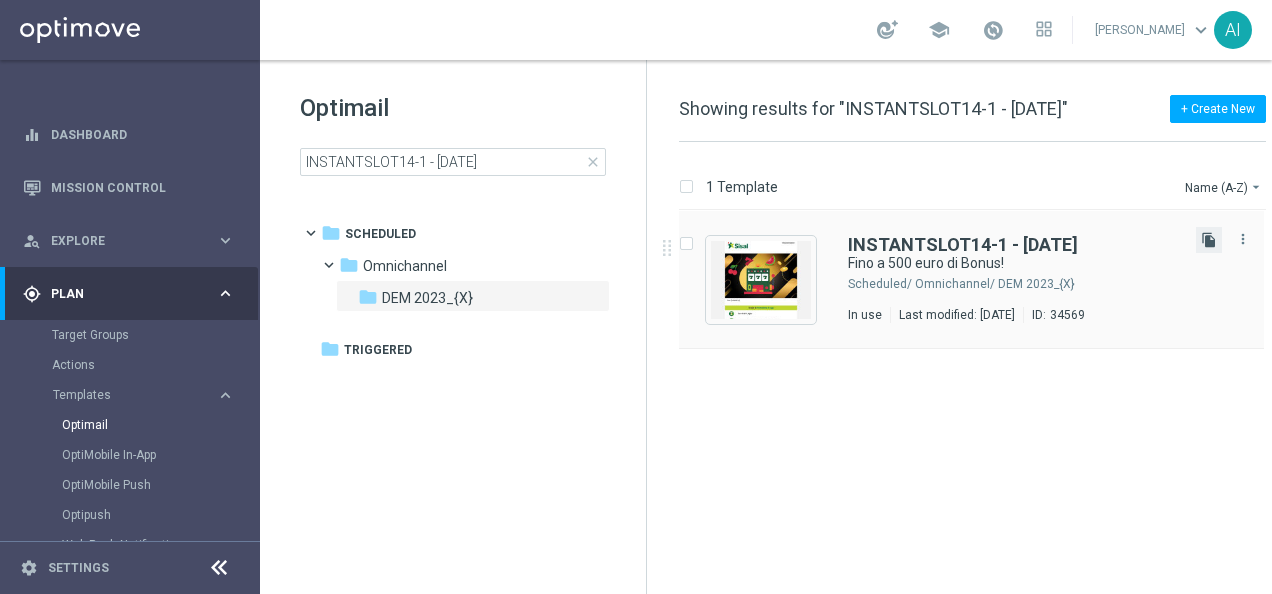 click on "file_copy" at bounding box center [1209, 240] 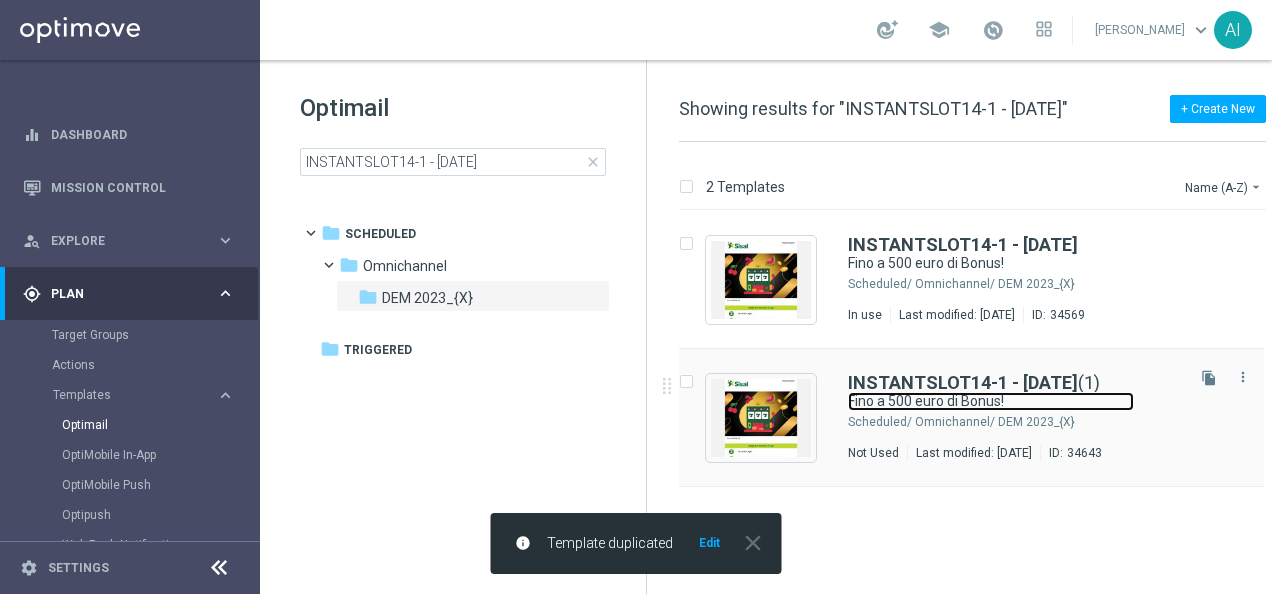 click on "Fino a 500 euro di Bonus!" at bounding box center (991, 401) 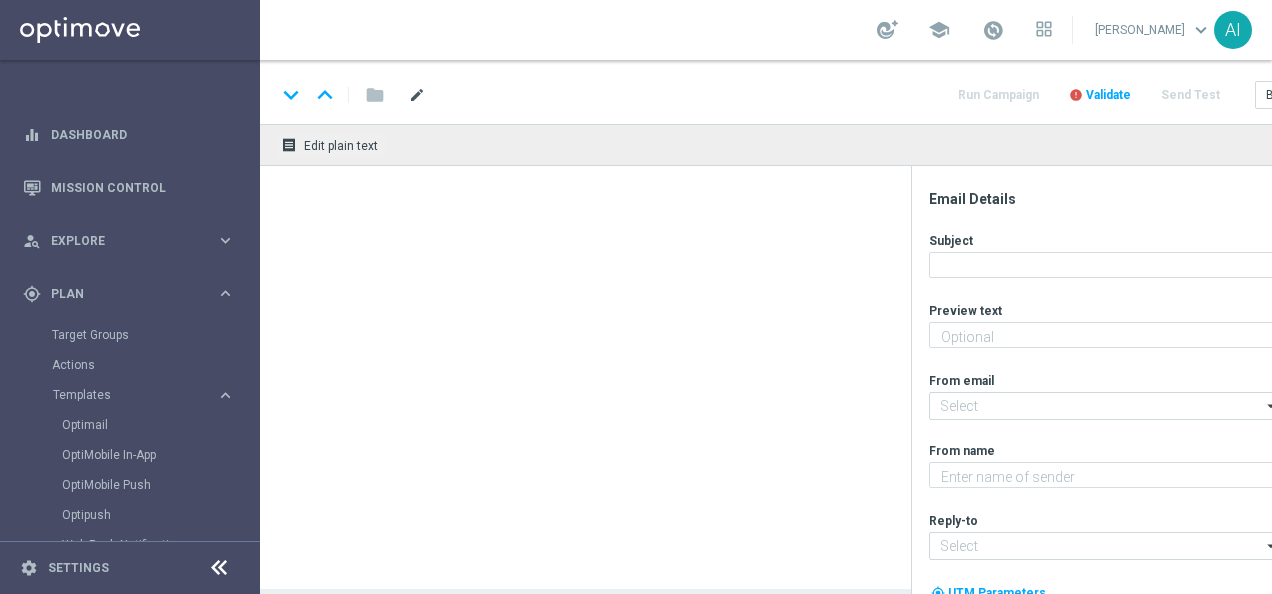 type on "Scopri cosa ti abbiamo riservato" 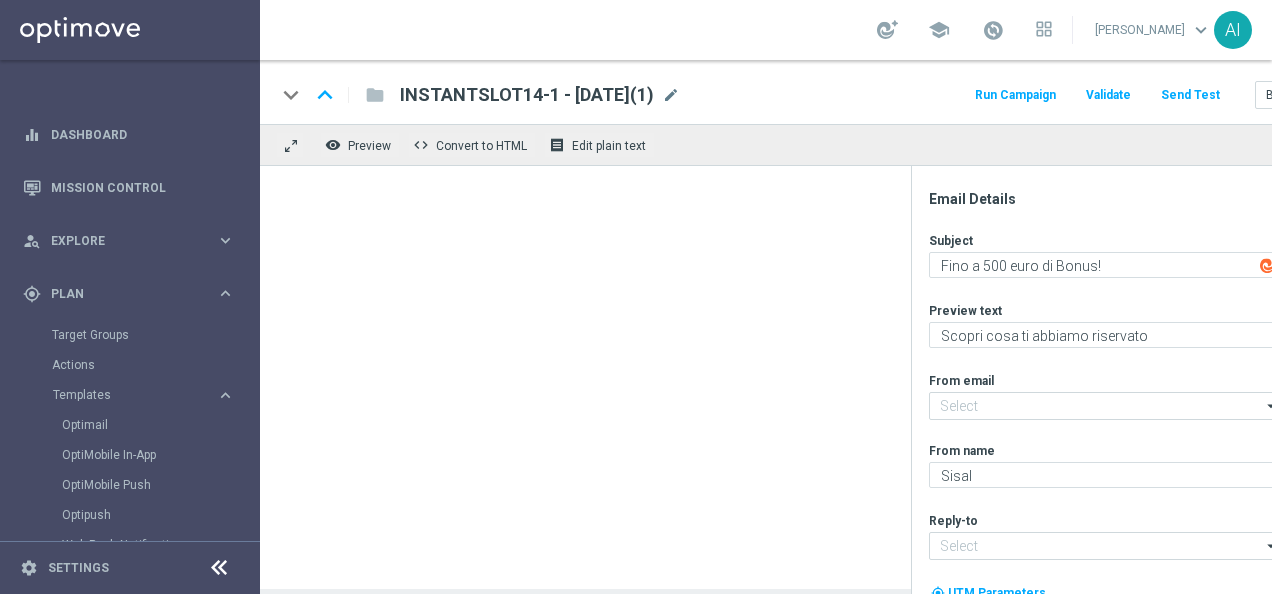 type on "[EMAIL_ADDRESS][DOMAIN_NAME]" 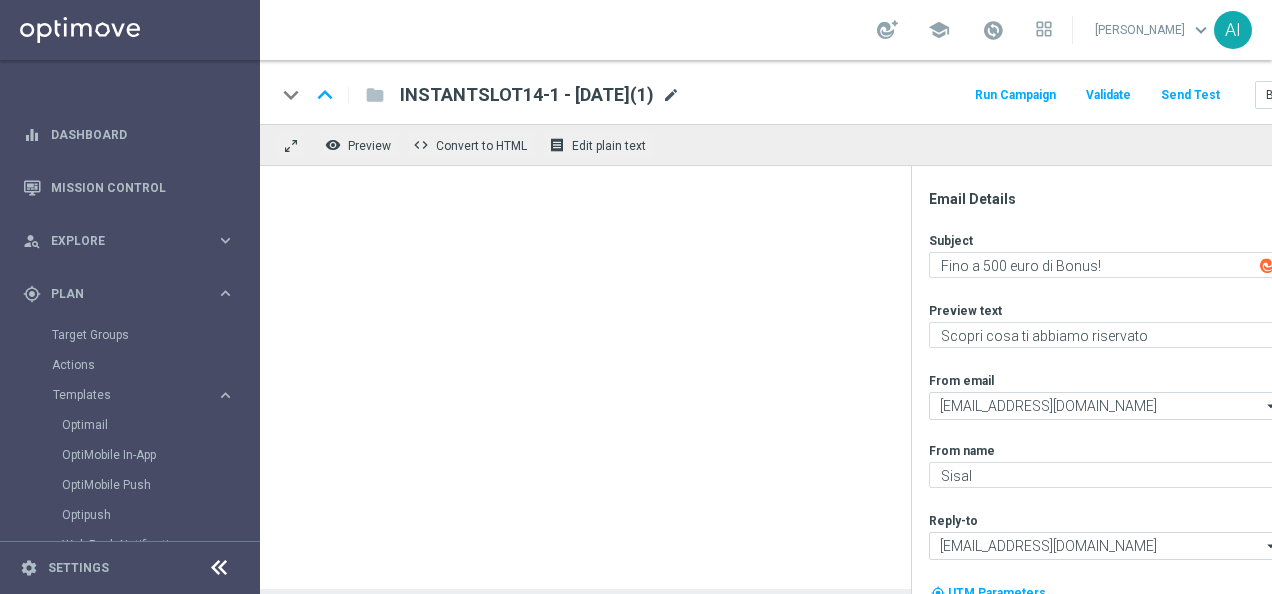 click on "mode_edit" 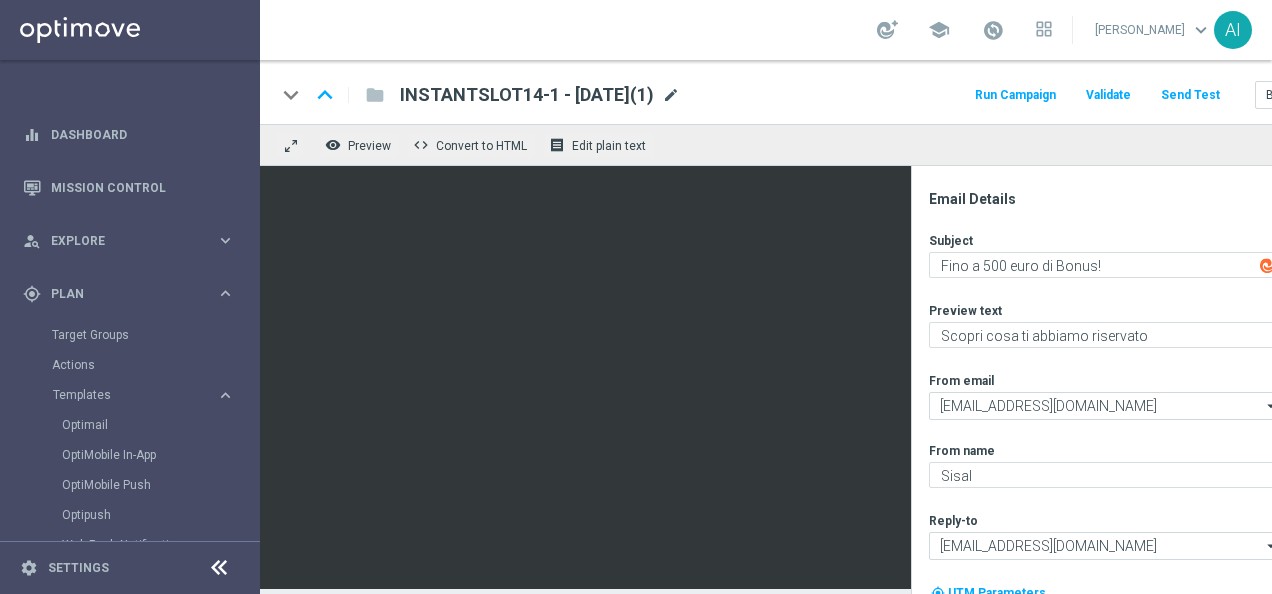click on "mode_edit" 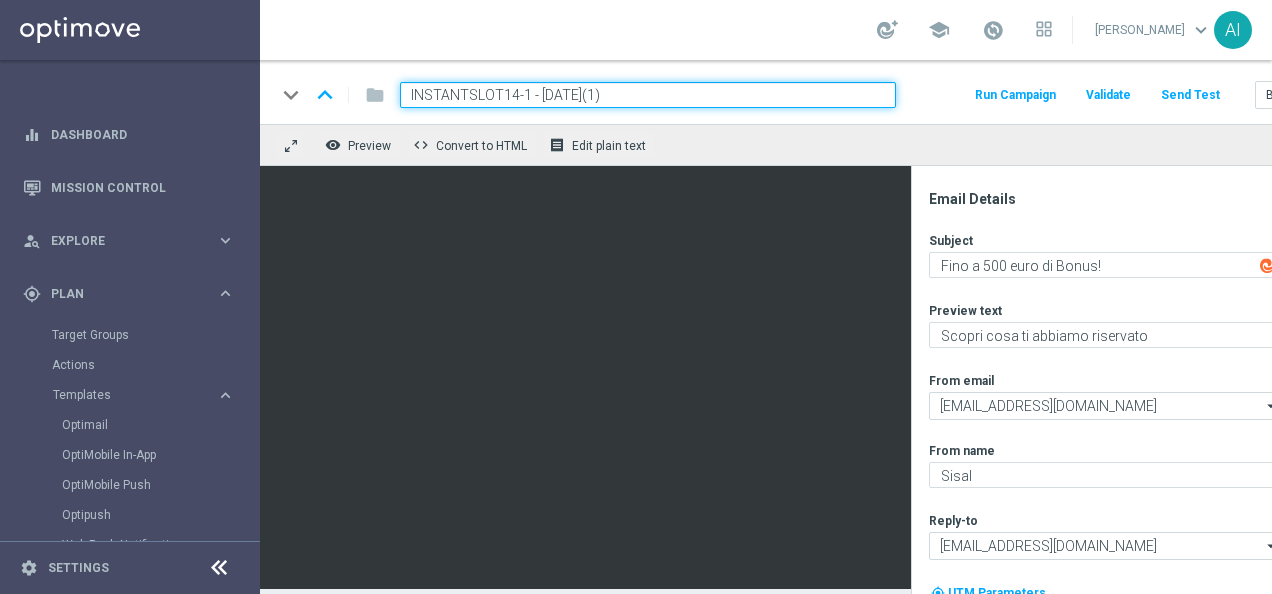 drag, startPoint x: 528, startPoint y: 93, endPoint x: 540, endPoint y: 68, distance: 27.730848 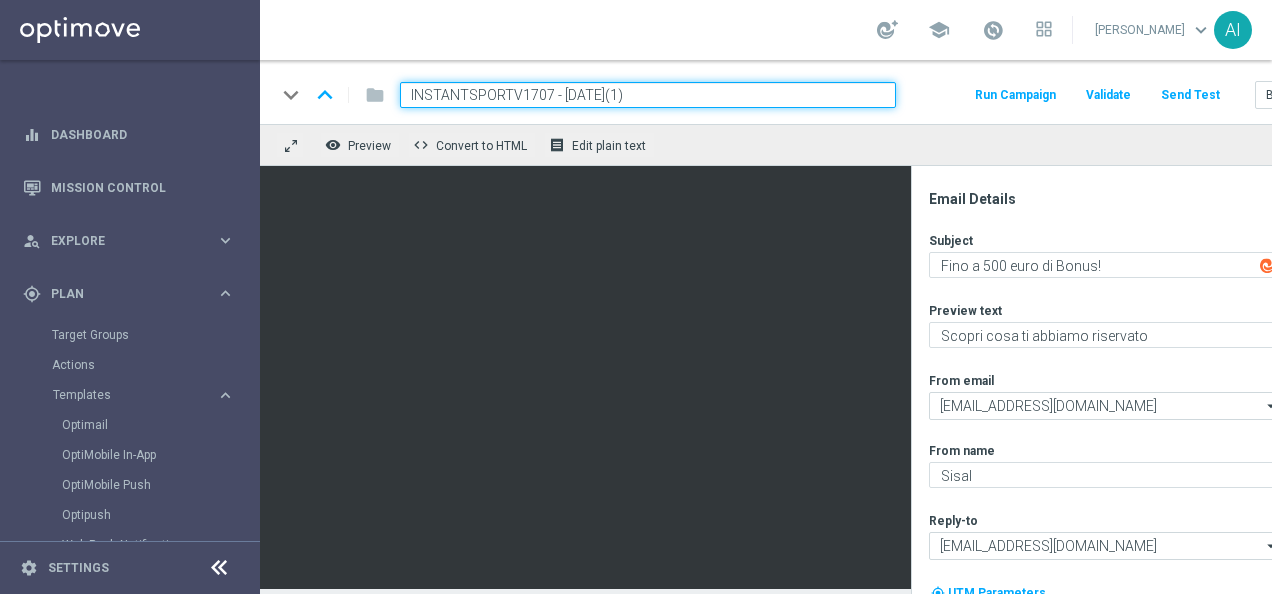 click on "INSTANTSPORTV1707 - 14.07.2025(1)" at bounding box center [648, 95] 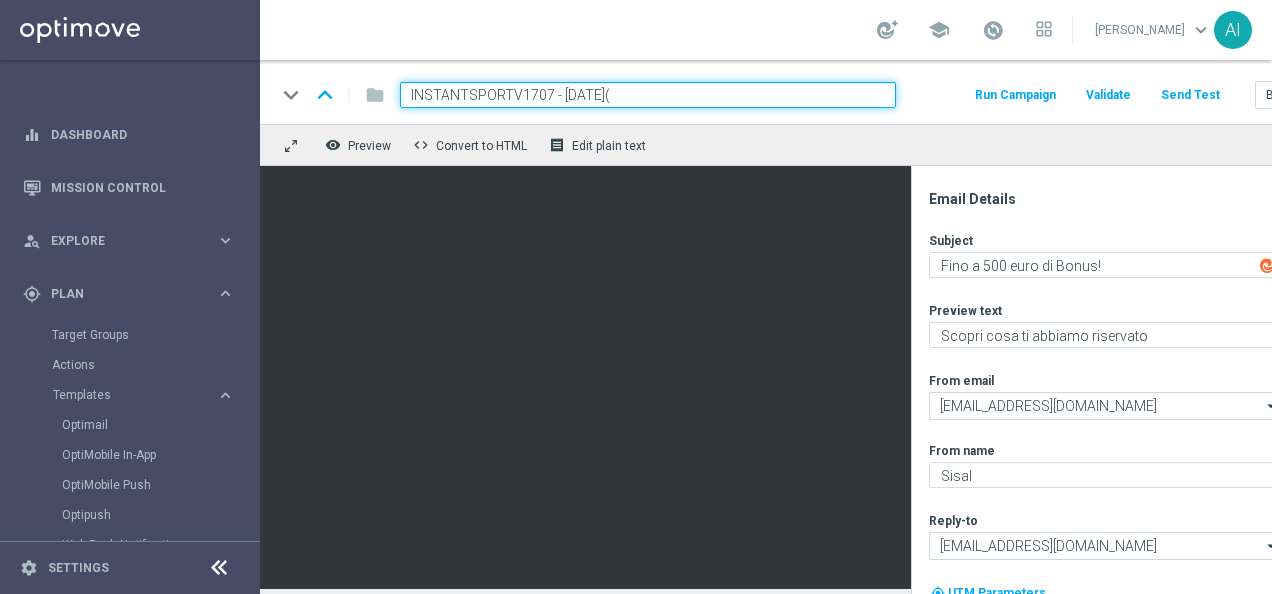 type on "INSTANTSPORTV1707 - [DATE]" 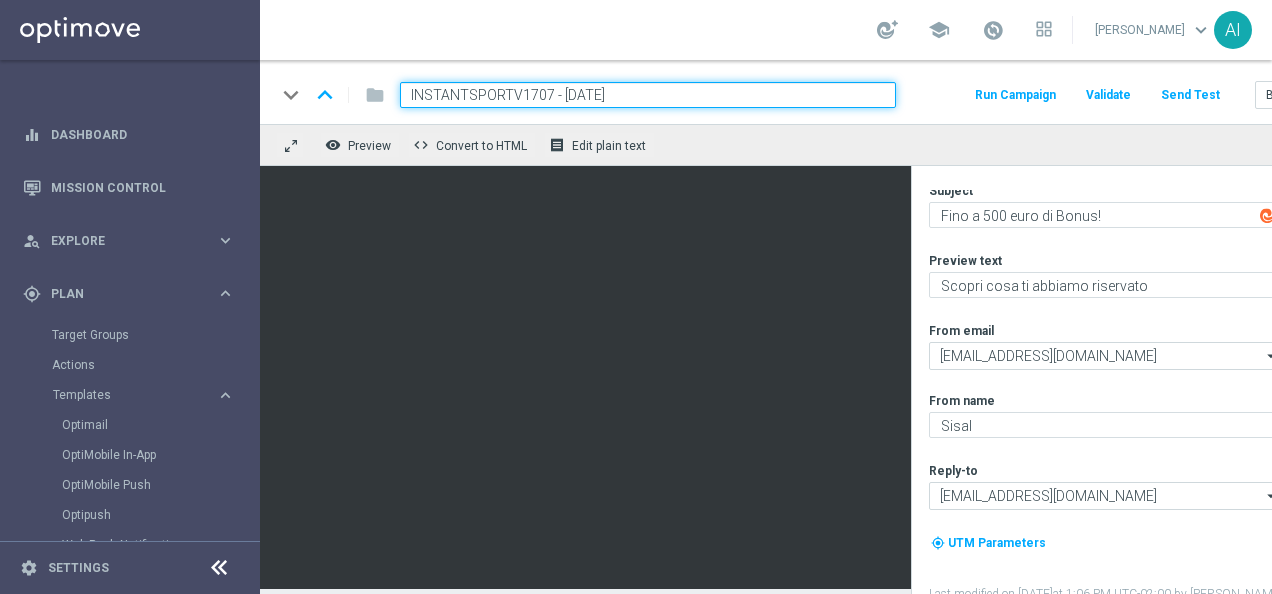 scroll, scrollTop: 75, scrollLeft: 0, axis: vertical 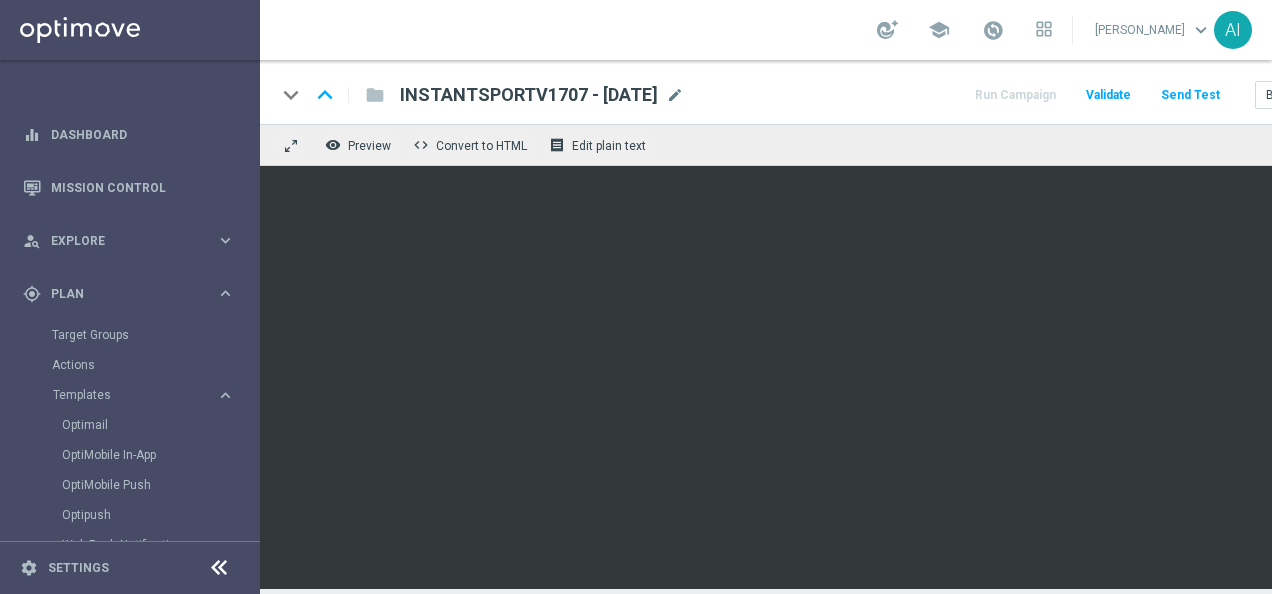 drag, startPoint x: 689, startPoint y: 92, endPoint x: 399, endPoint y: 91, distance: 290.0017 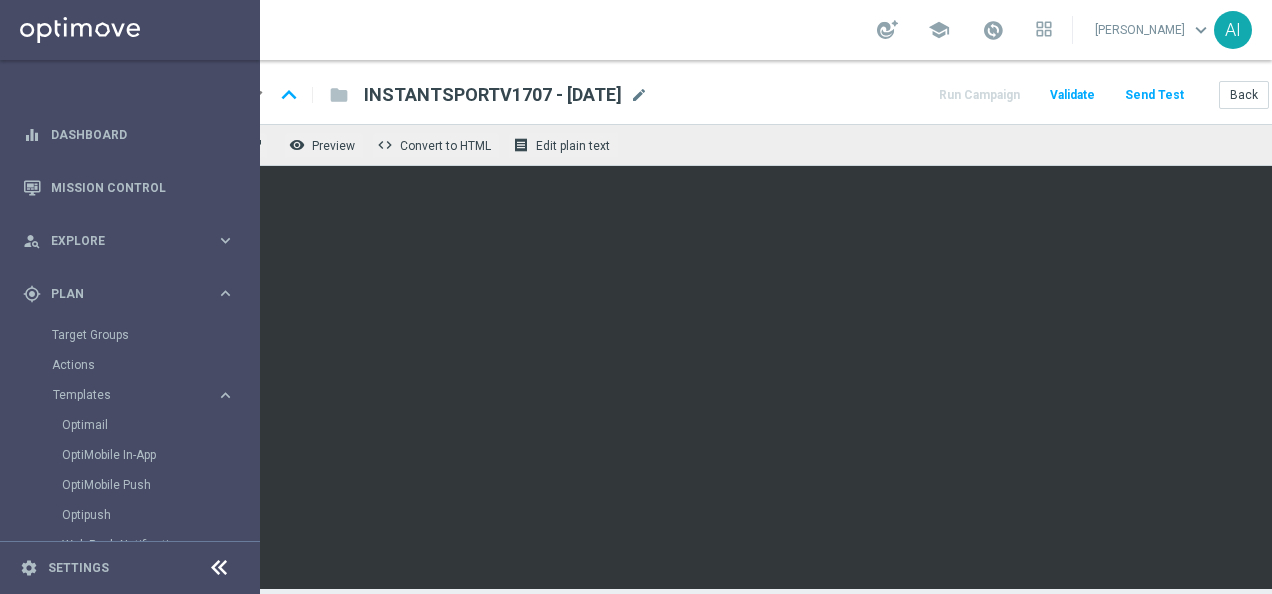 scroll, scrollTop: 0, scrollLeft: 36, axis: horizontal 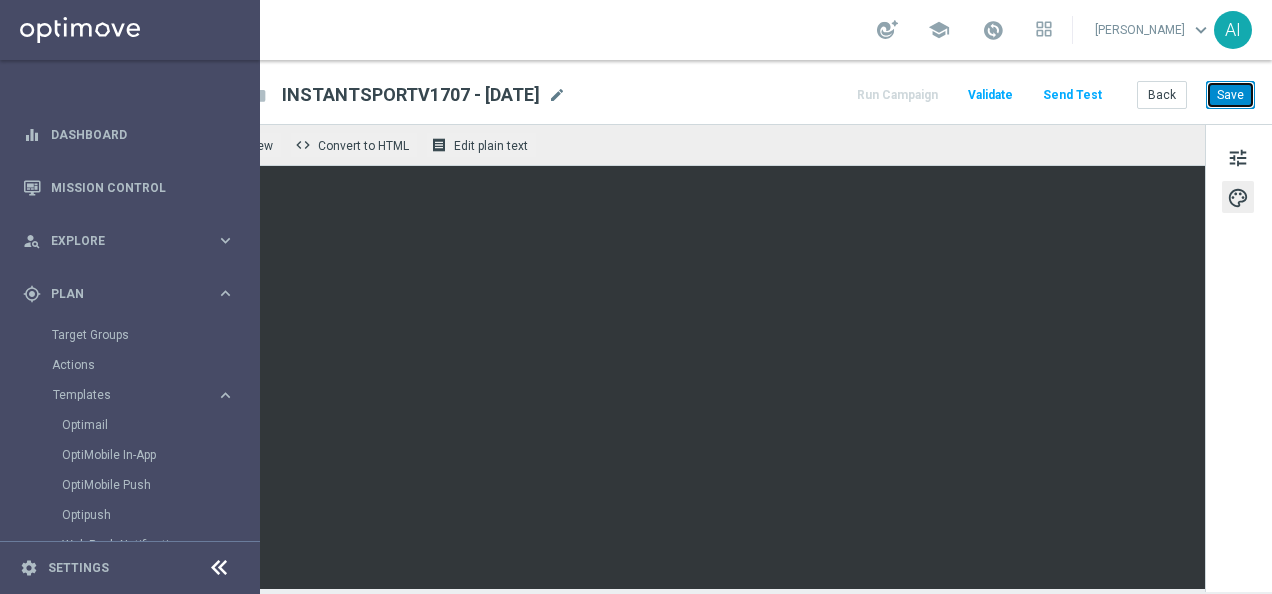 click on "Save" at bounding box center [1230, 95] 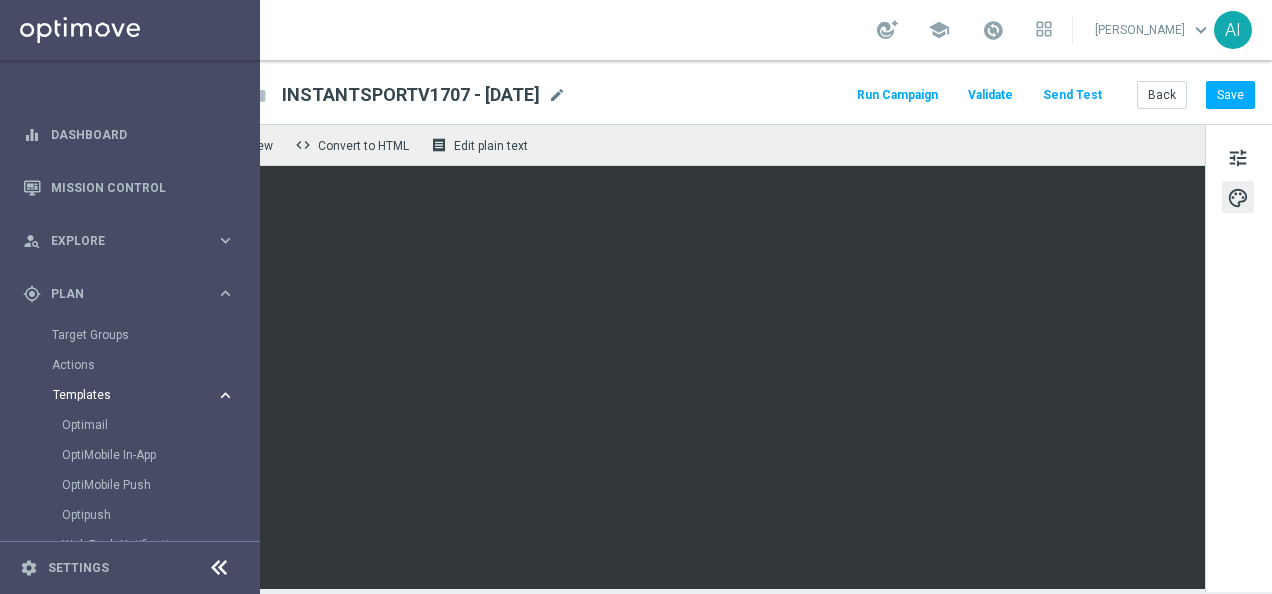 click on "Templates" at bounding box center (124, 395) 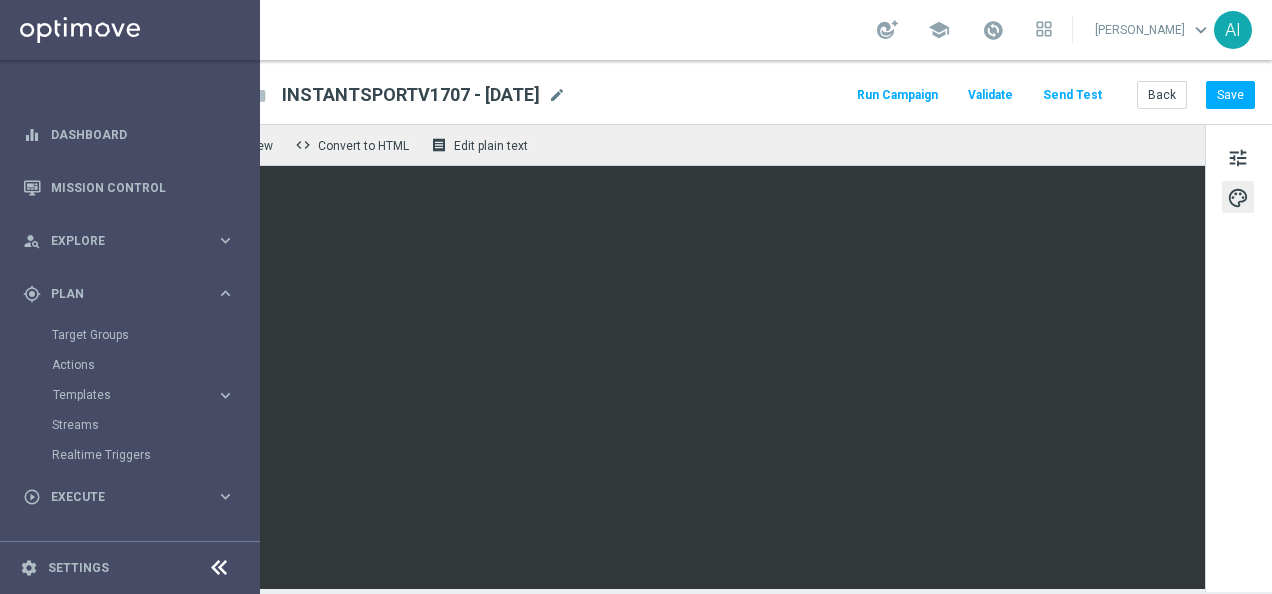 click on "Templates
keyboard_arrow_right
Optimail
OptiMobile In-App
OptiMobile Push
Optipush
Web Push Notifications" at bounding box center (155, 395) 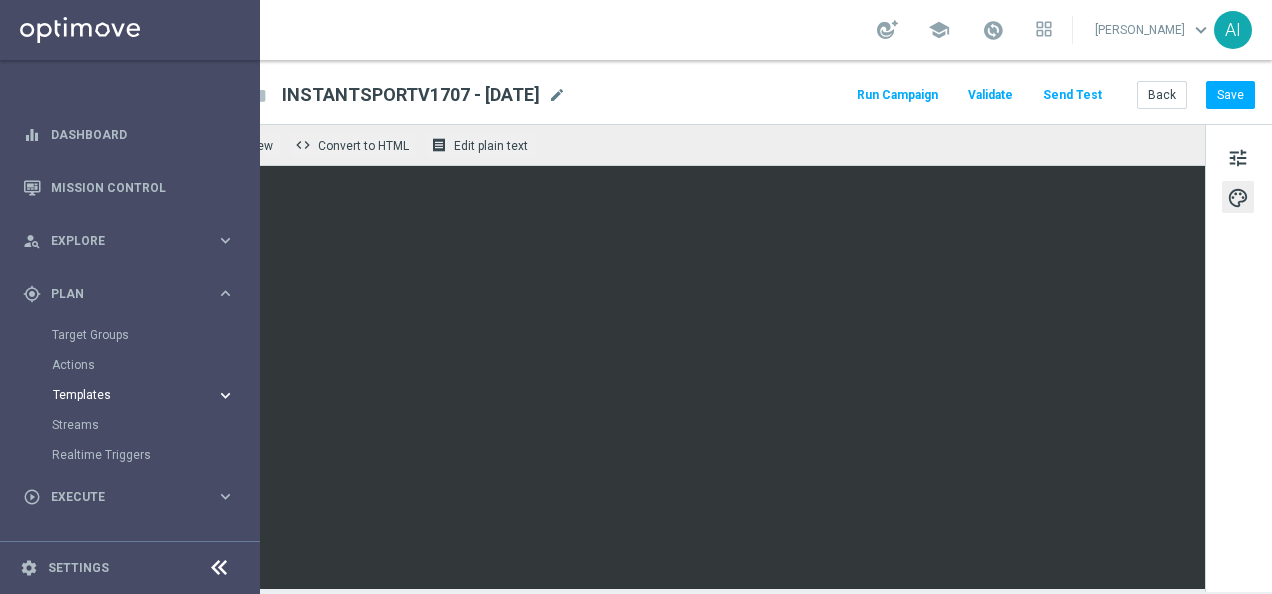 click on "Templates" at bounding box center [124, 395] 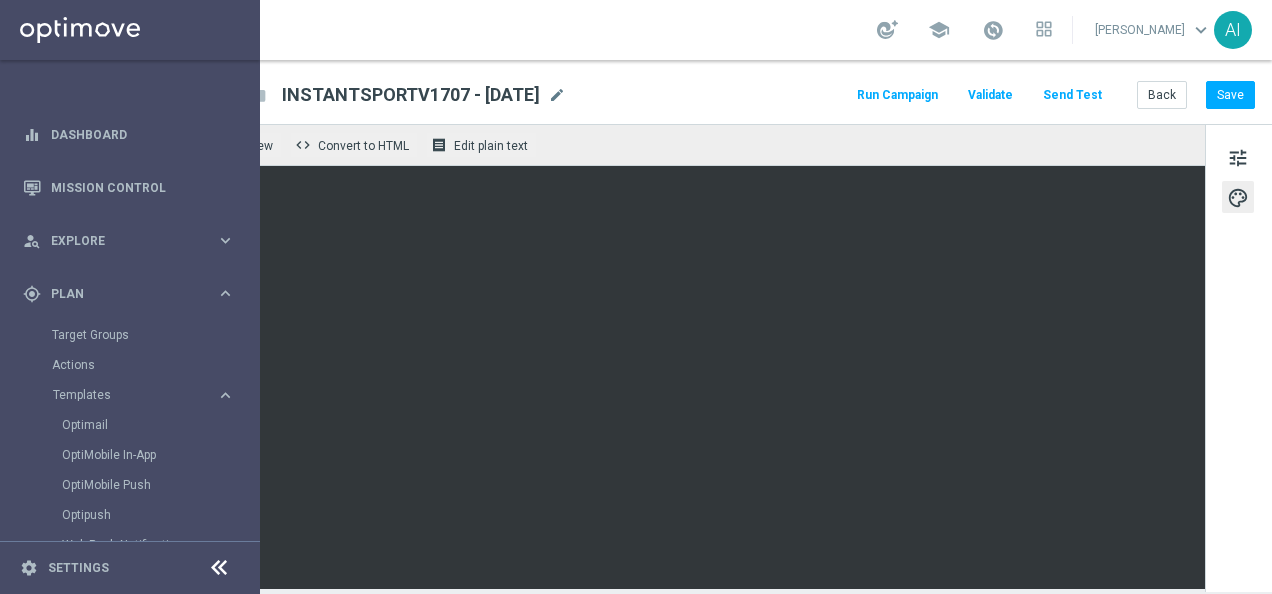 click on "Optimail" at bounding box center (160, 425) 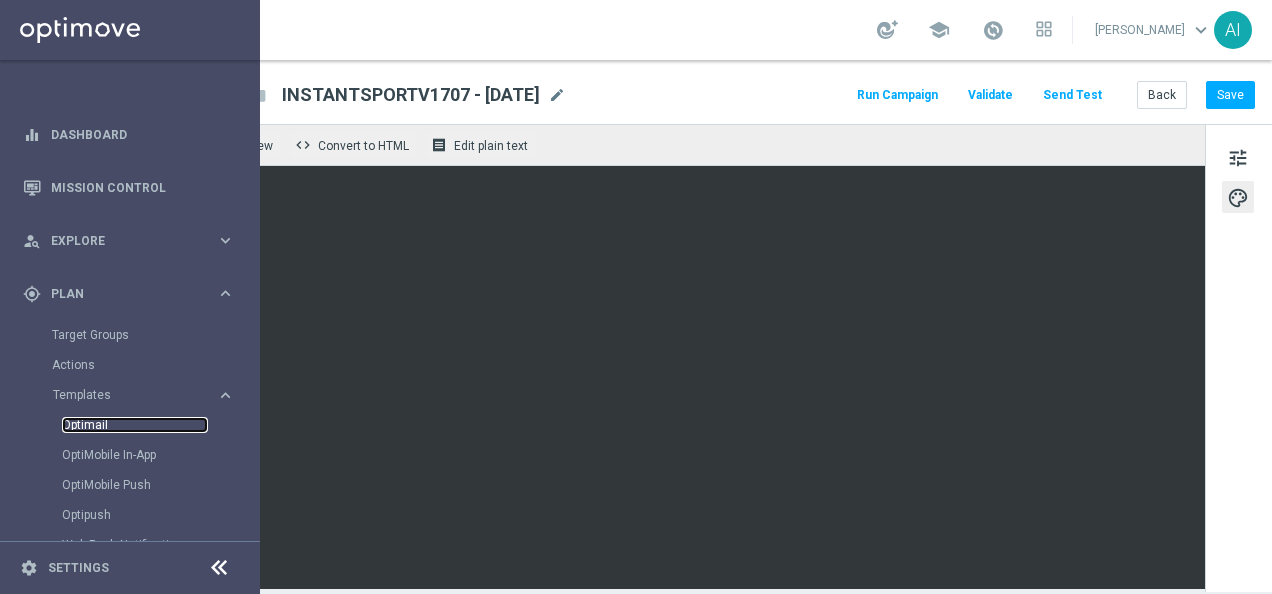 click on "Optimail" at bounding box center (135, 425) 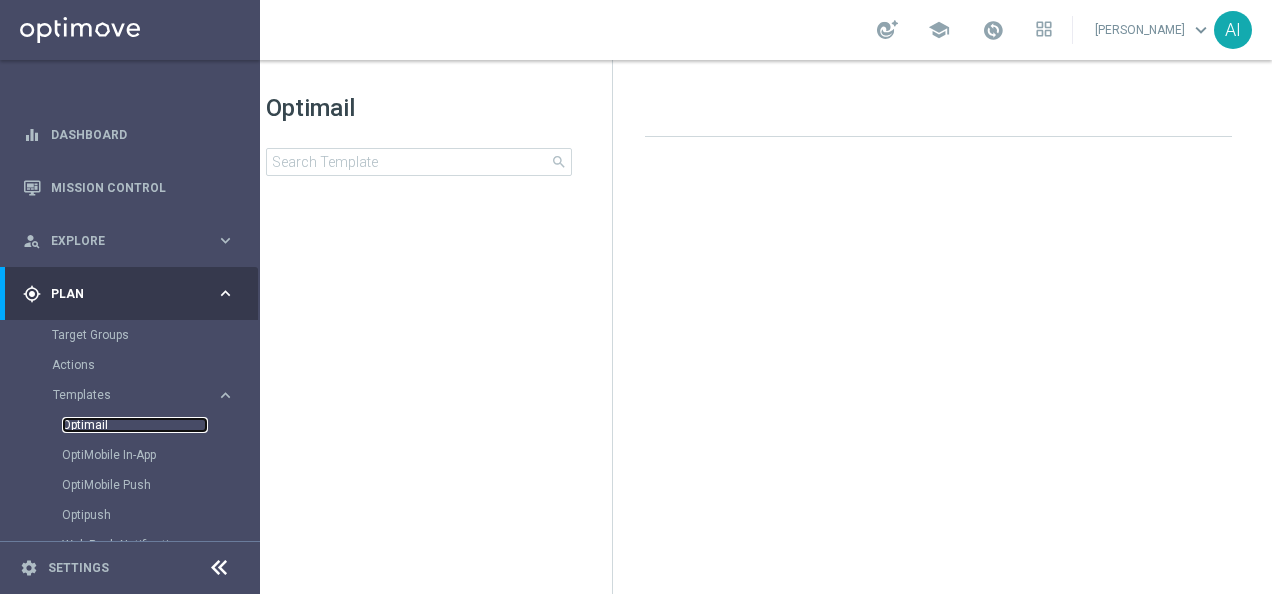 scroll, scrollTop: 0, scrollLeft: 34, axis: horizontal 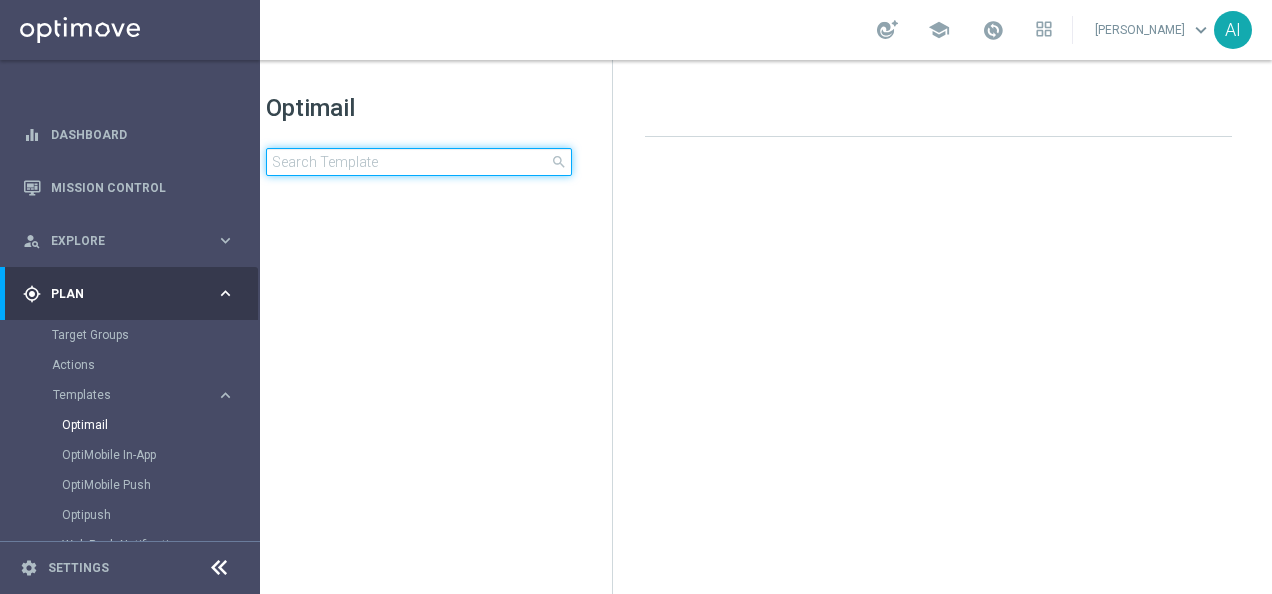 click 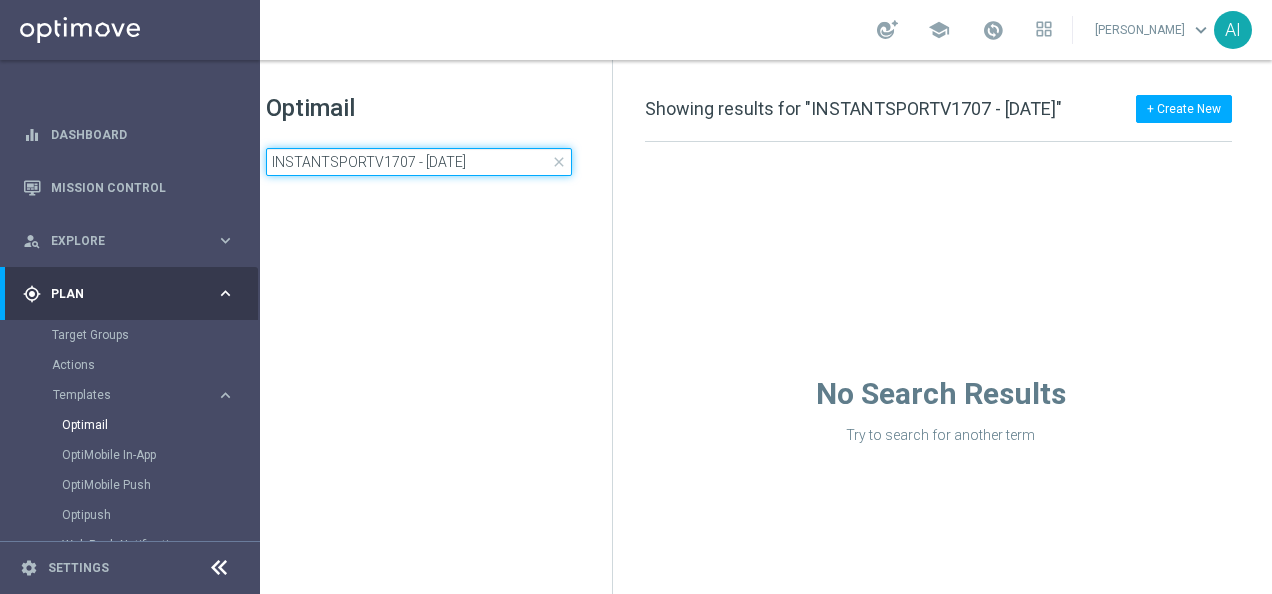 drag, startPoint x: 512, startPoint y: 169, endPoint x: 410, endPoint y: 168, distance: 102.0049 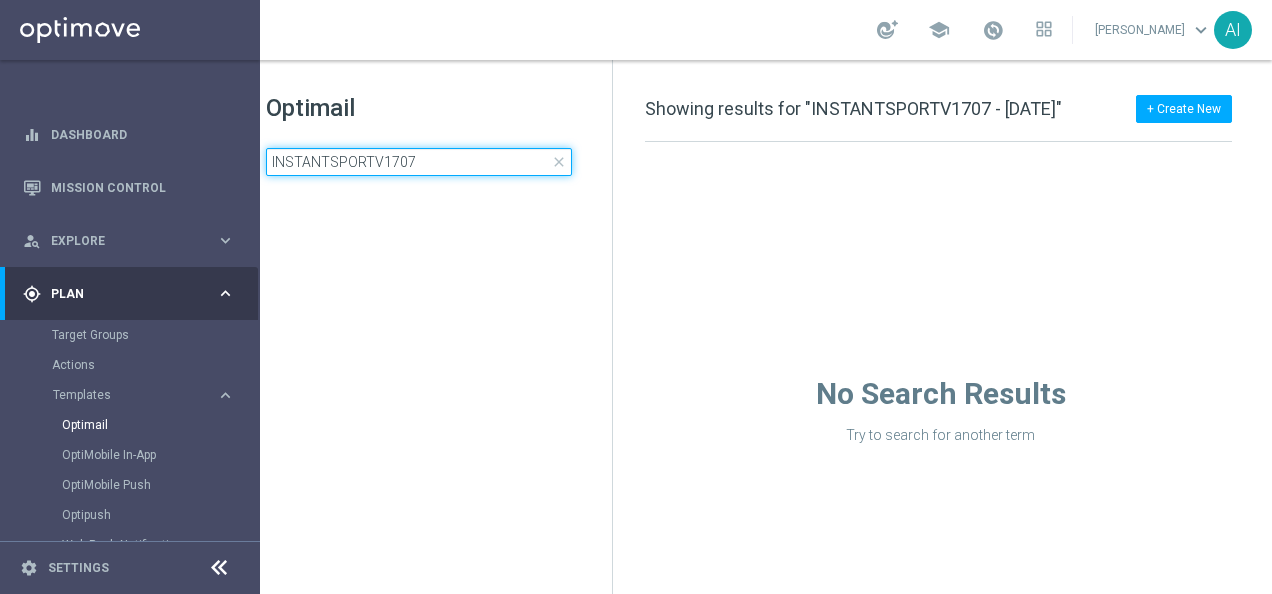 scroll, scrollTop: 0, scrollLeft: 0, axis: both 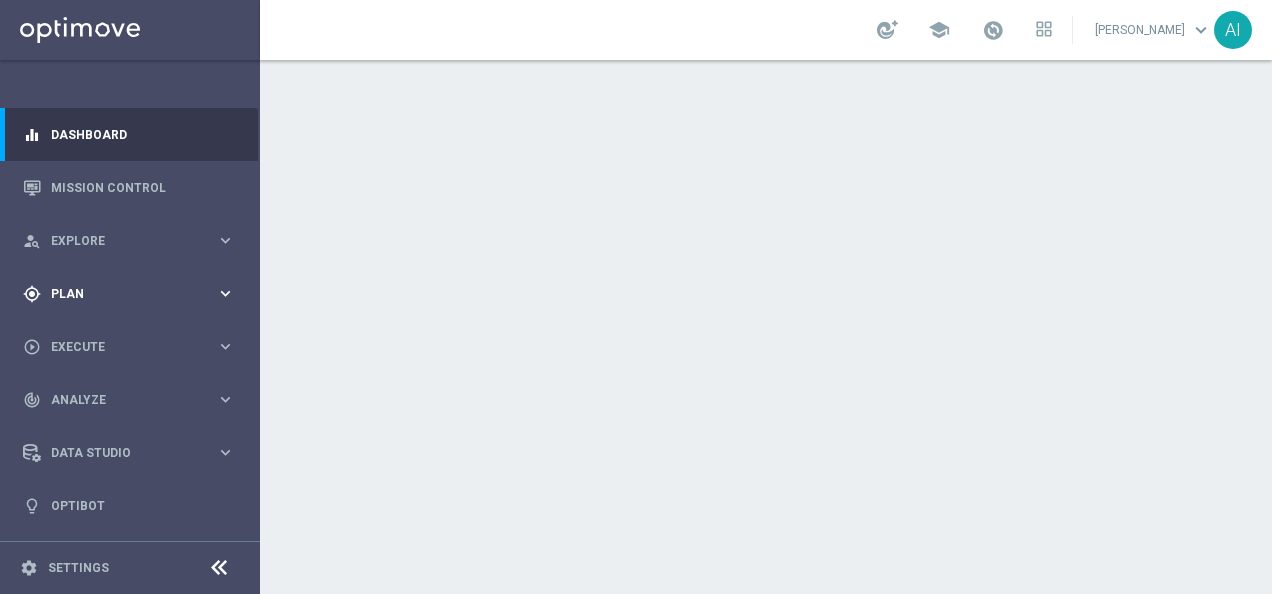 click on "gps_fixed
Plan" at bounding box center (119, 294) 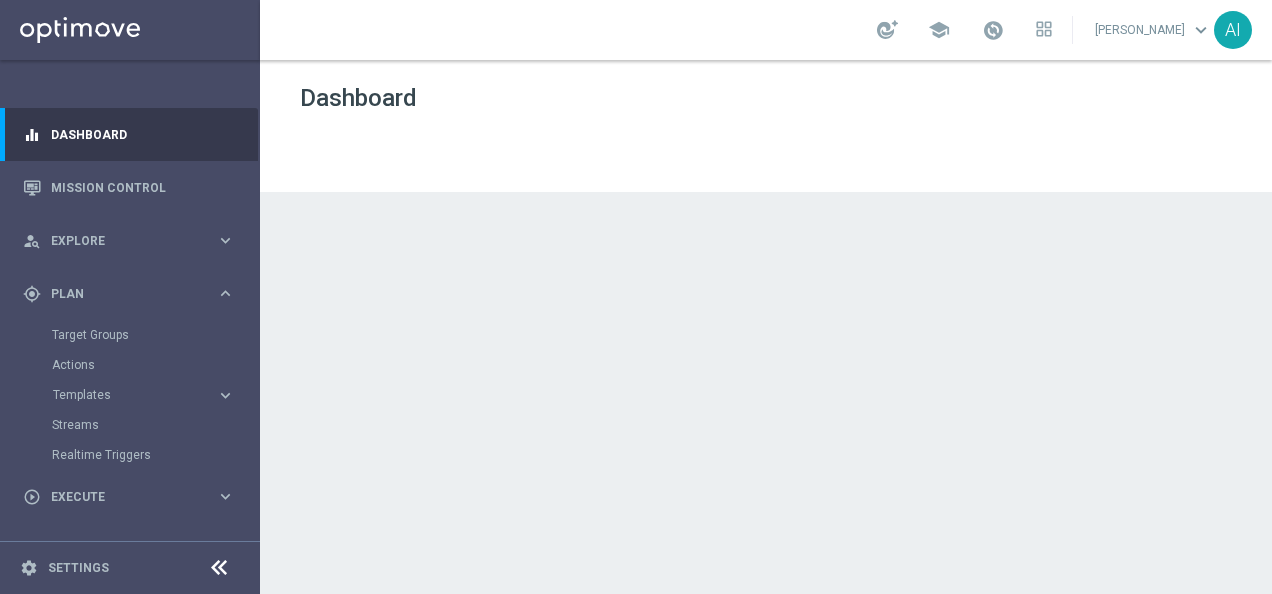 click on "Templates
keyboard_arrow_right
Optimail
OptiMobile In-App
OptiMobile Push
Optipush
Web Push Notifications" at bounding box center (155, 395) 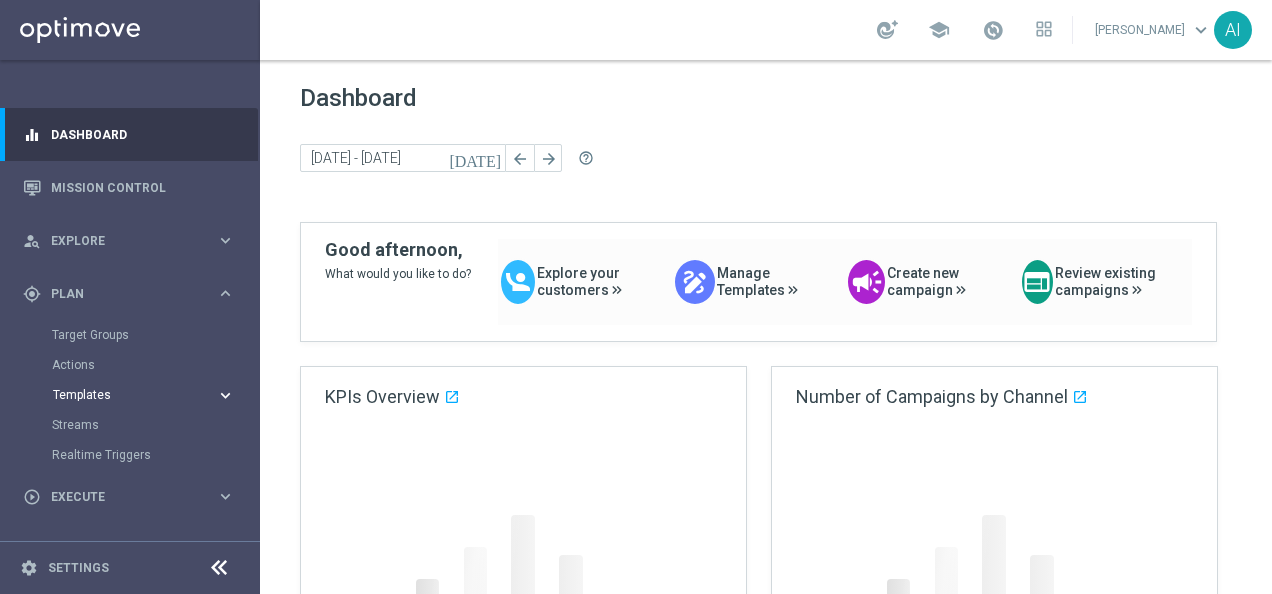 click on "Templates" at bounding box center (124, 395) 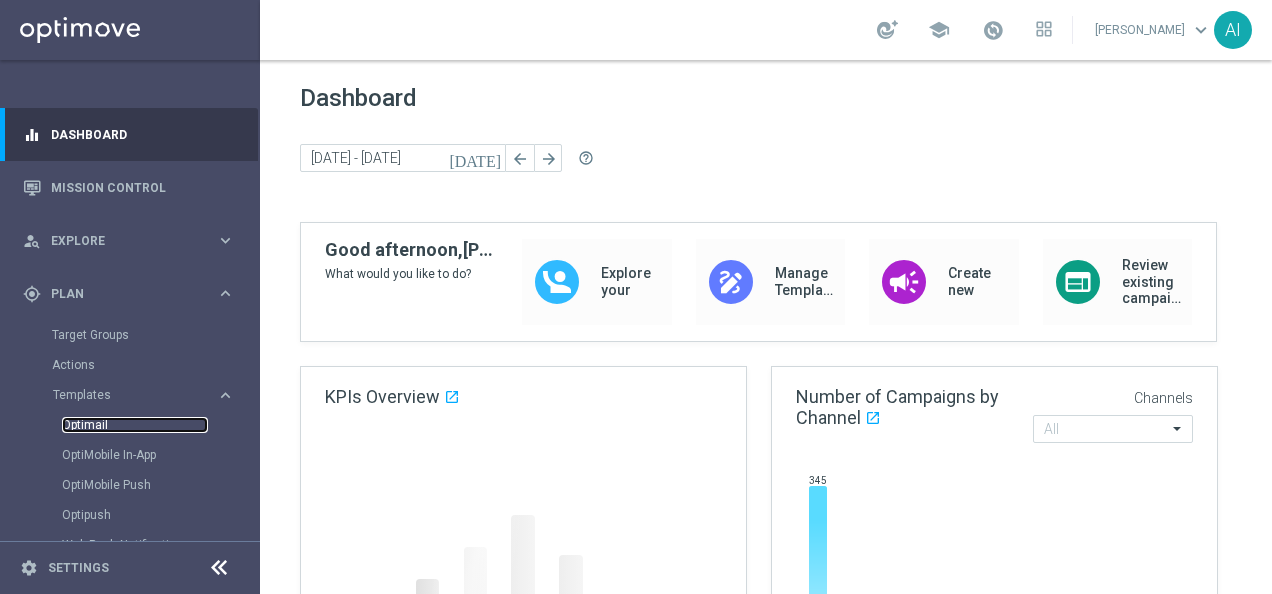 click on "Optimail" at bounding box center [135, 425] 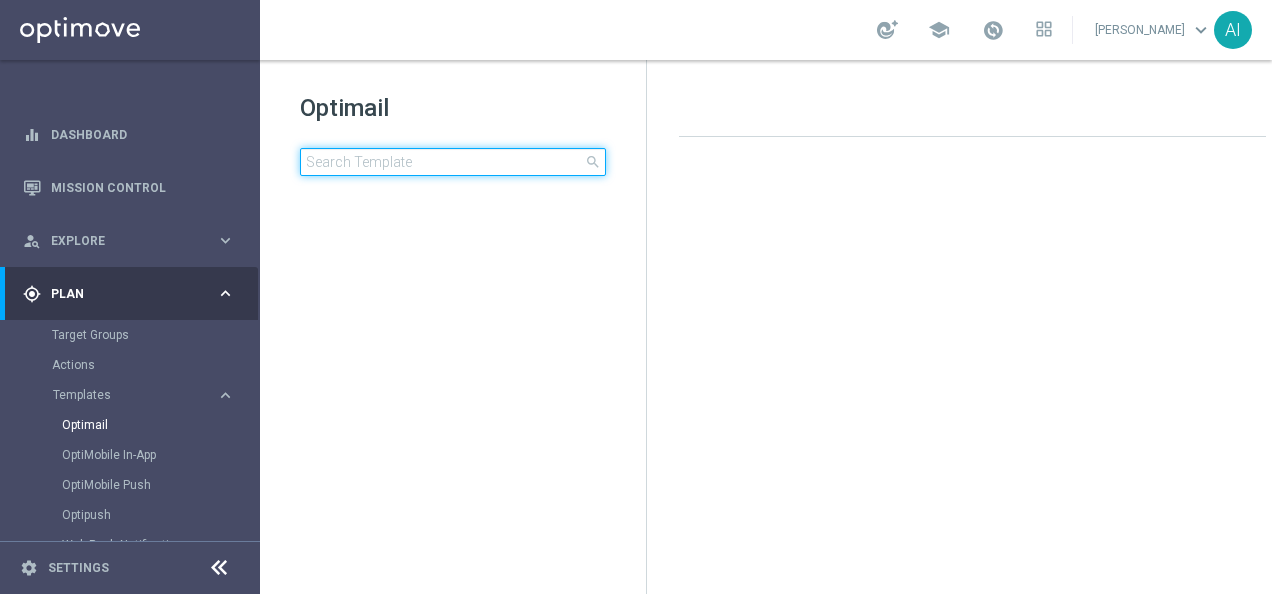 click 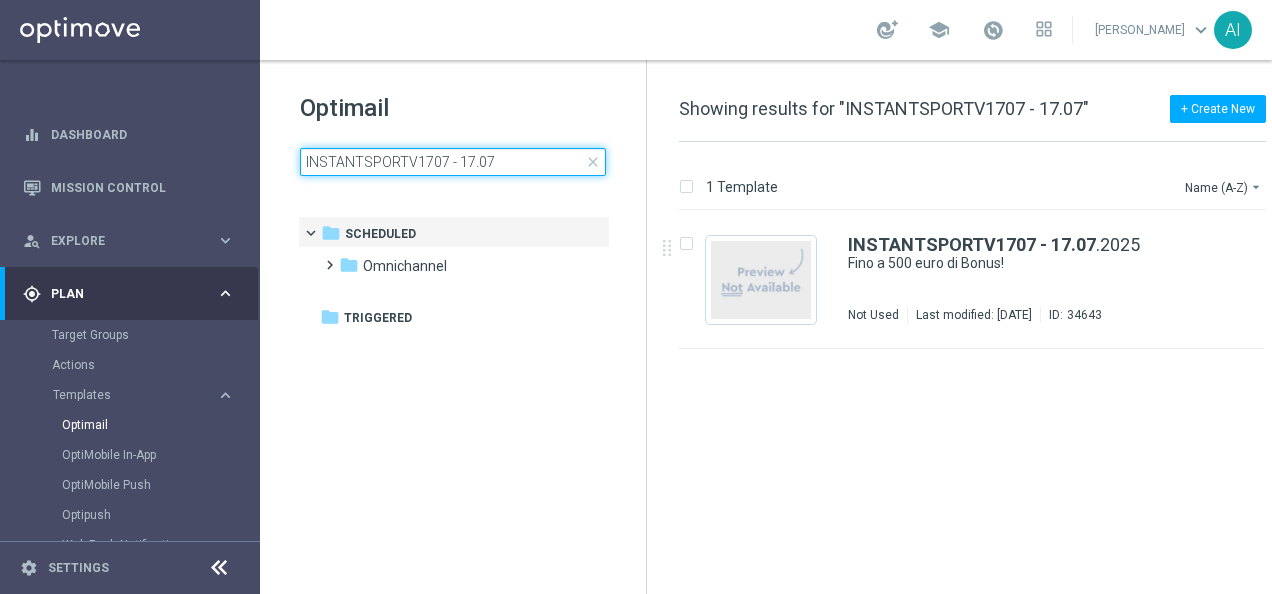 type on "INSTANTSPORTV1707 - 17.0" 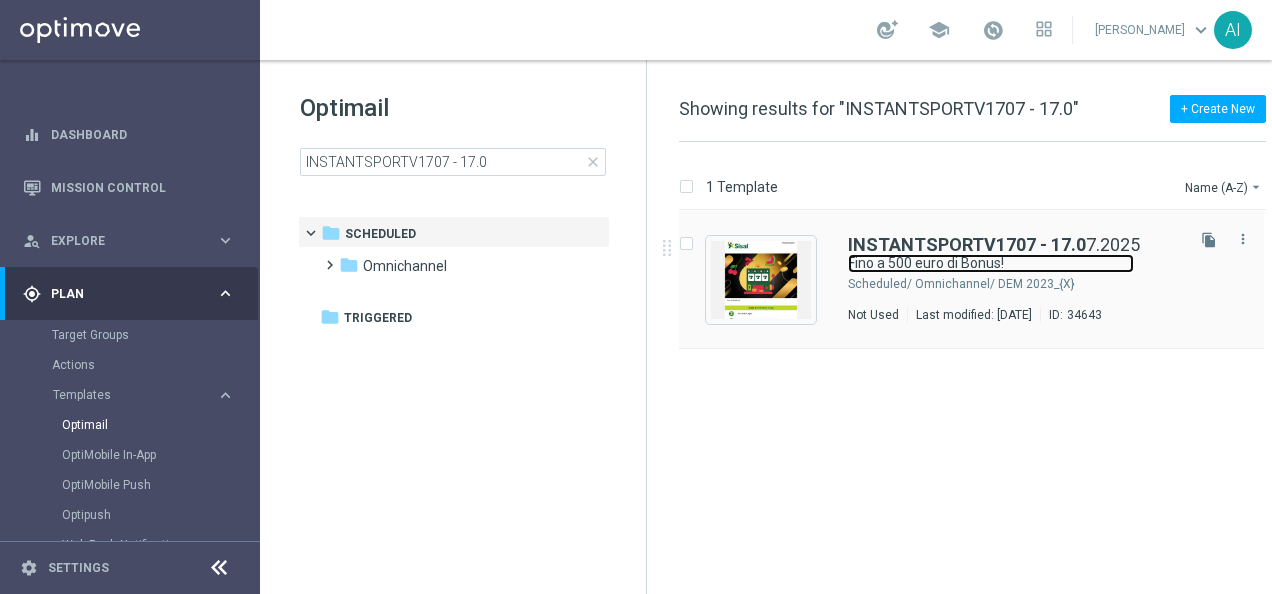 click on "Fino a 500 euro di Bonus!" at bounding box center (991, 263) 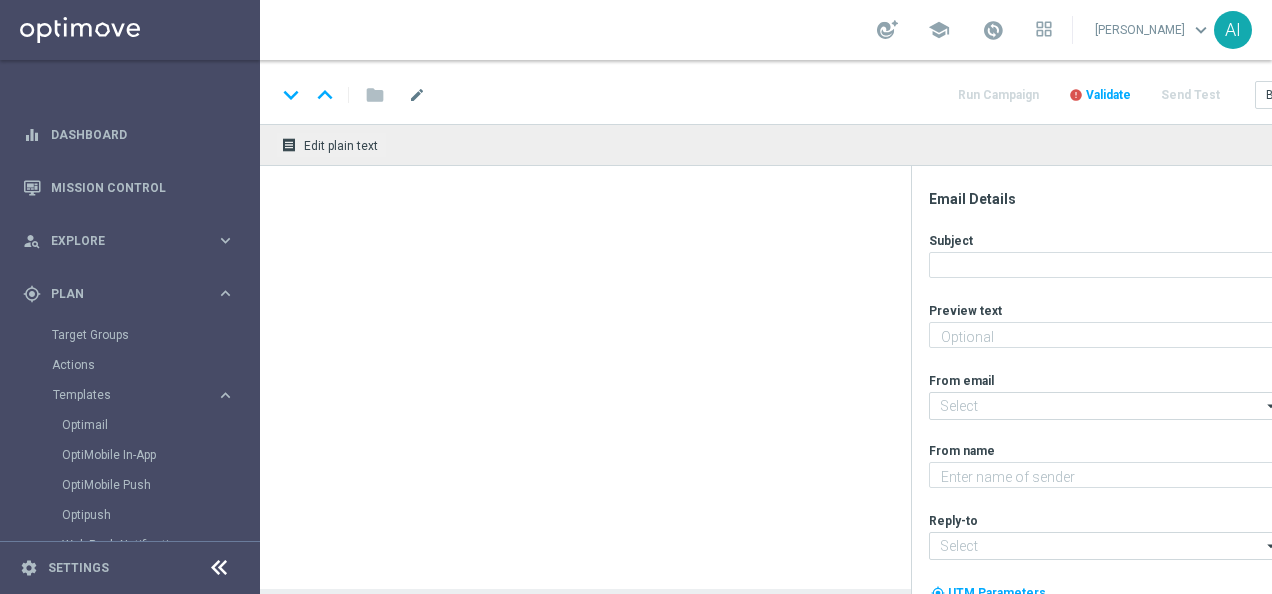 type on "Scopri cosa ti abbiamo riservato" 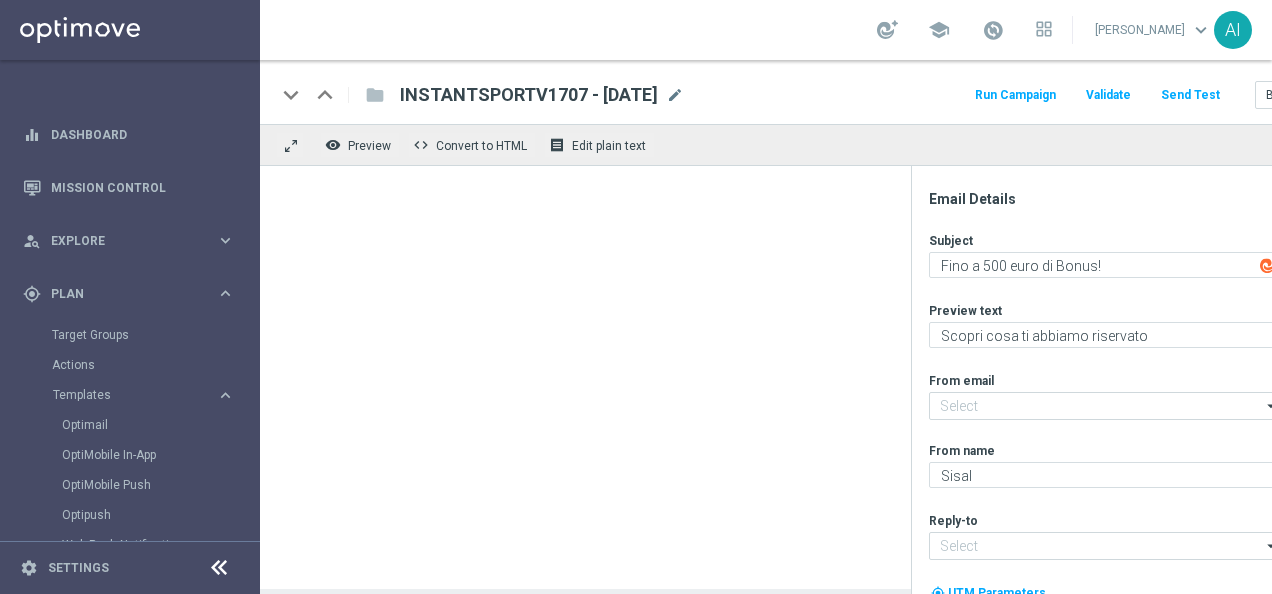 type on "[EMAIL_ADDRESS][DOMAIN_NAME]" 